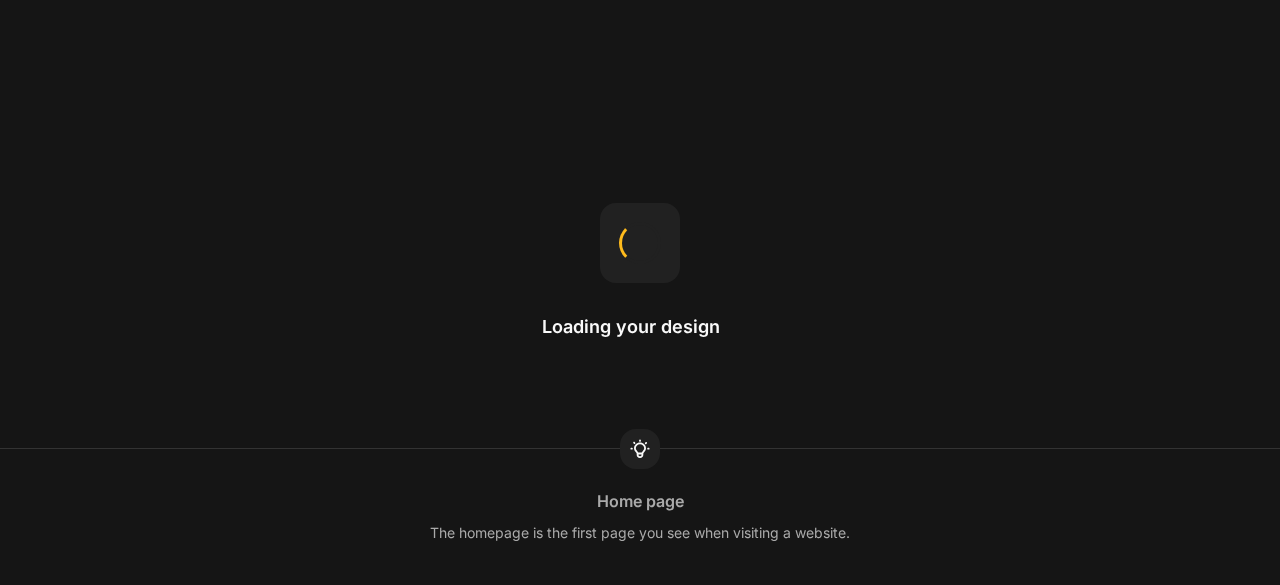 scroll, scrollTop: 0, scrollLeft: 0, axis: both 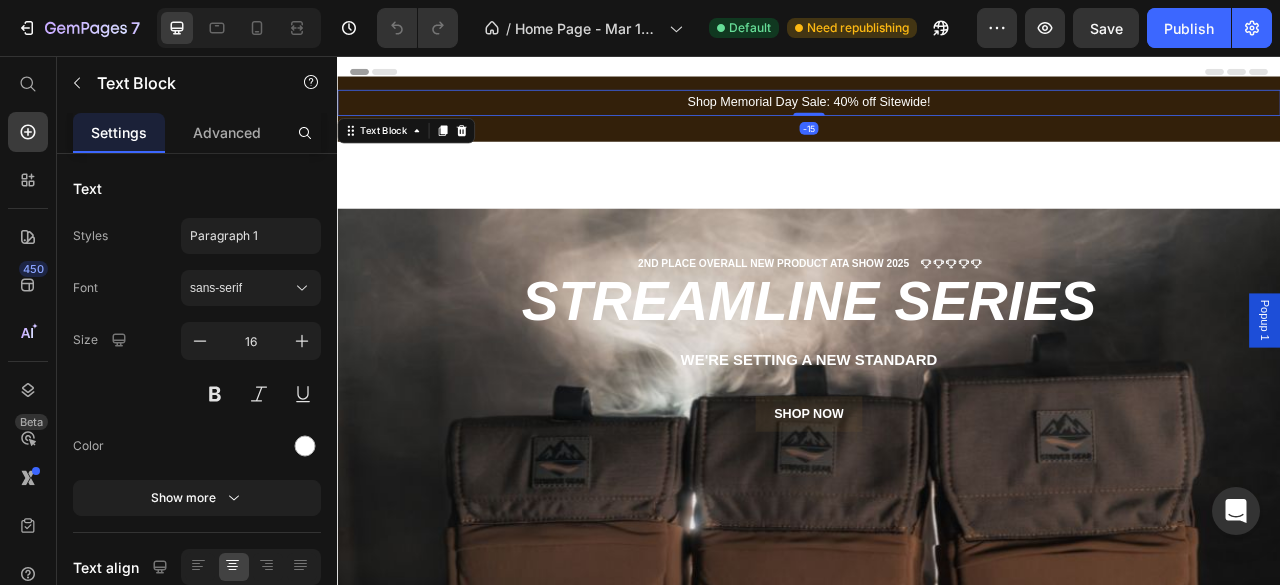 click on "Shop Memorial Day Sale: 40% off Sitewide!" at bounding box center [937, 115] 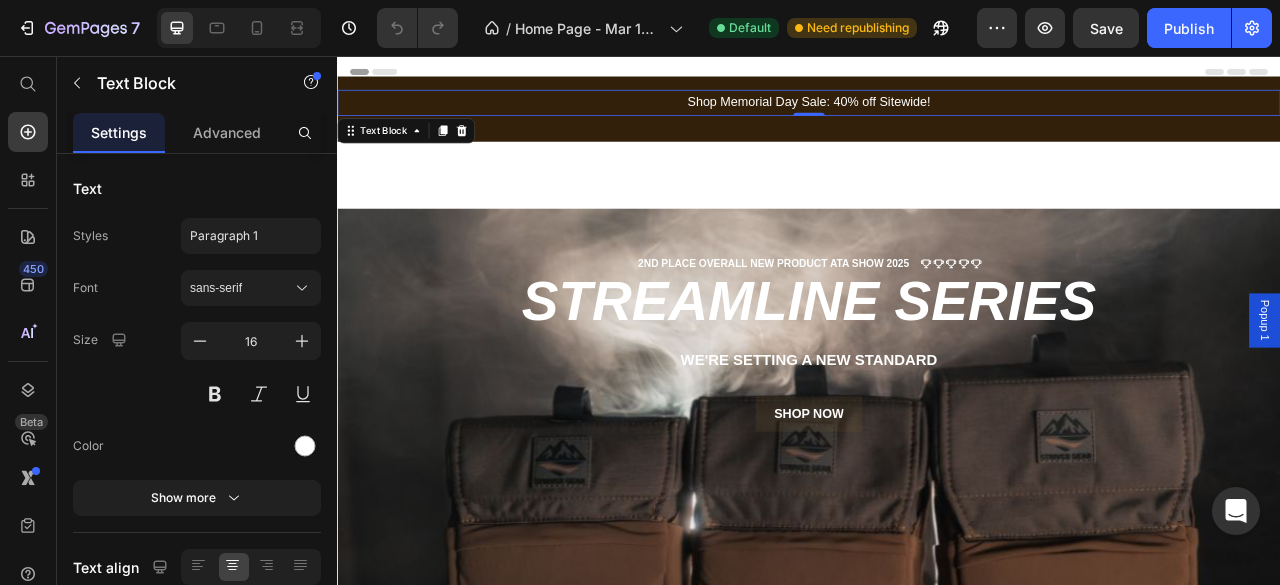 click on "Shop Memorial Day Sale: 40% off Sitewide!" at bounding box center (937, 115) 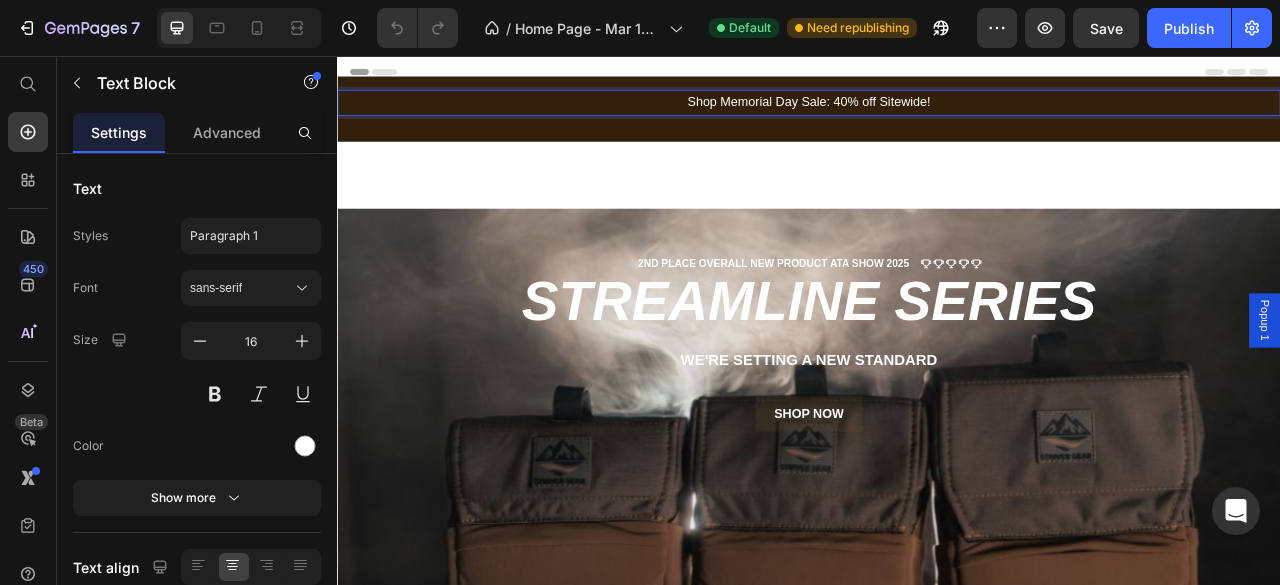 click on "Shop Memorial Day Sale: 40% off Sitewide!" at bounding box center (937, 115) 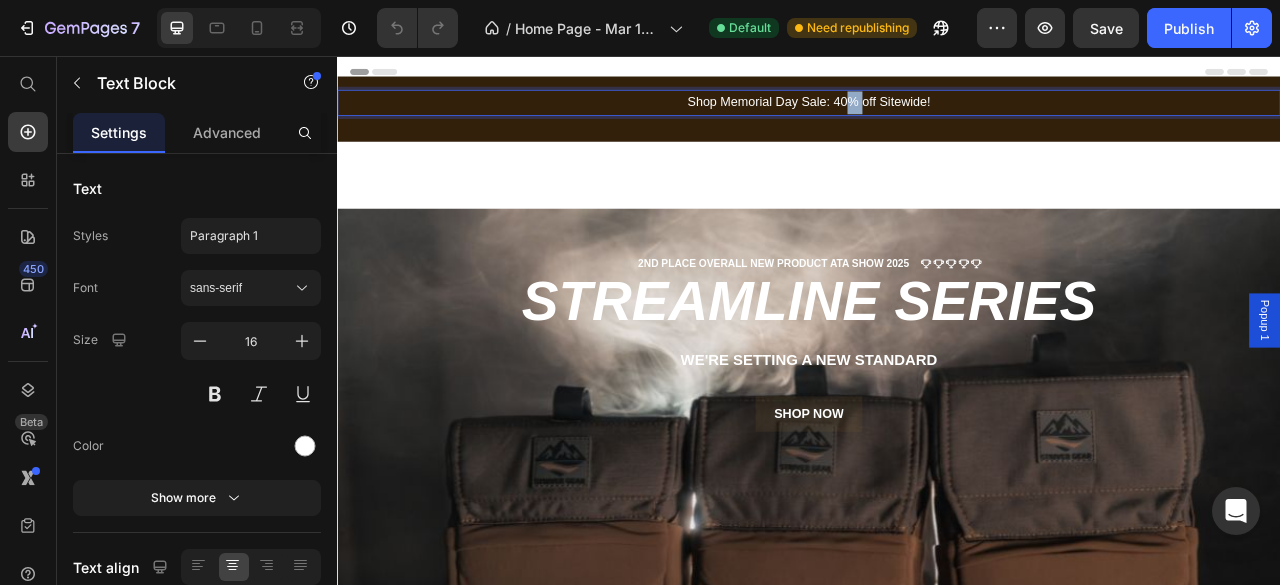 click on "Shop Memorial Day Sale: 40% off Sitewide!" at bounding box center [937, 115] 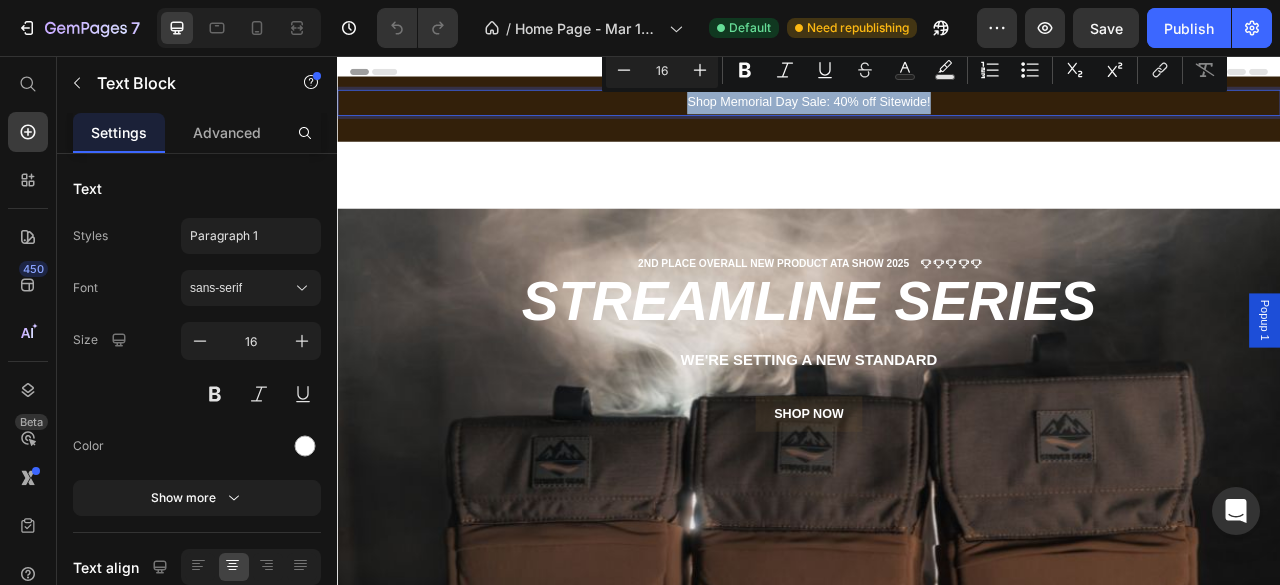 click on "Shop Memorial Day Sale: 40% off Sitewide!" at bounding box center [937, 115] 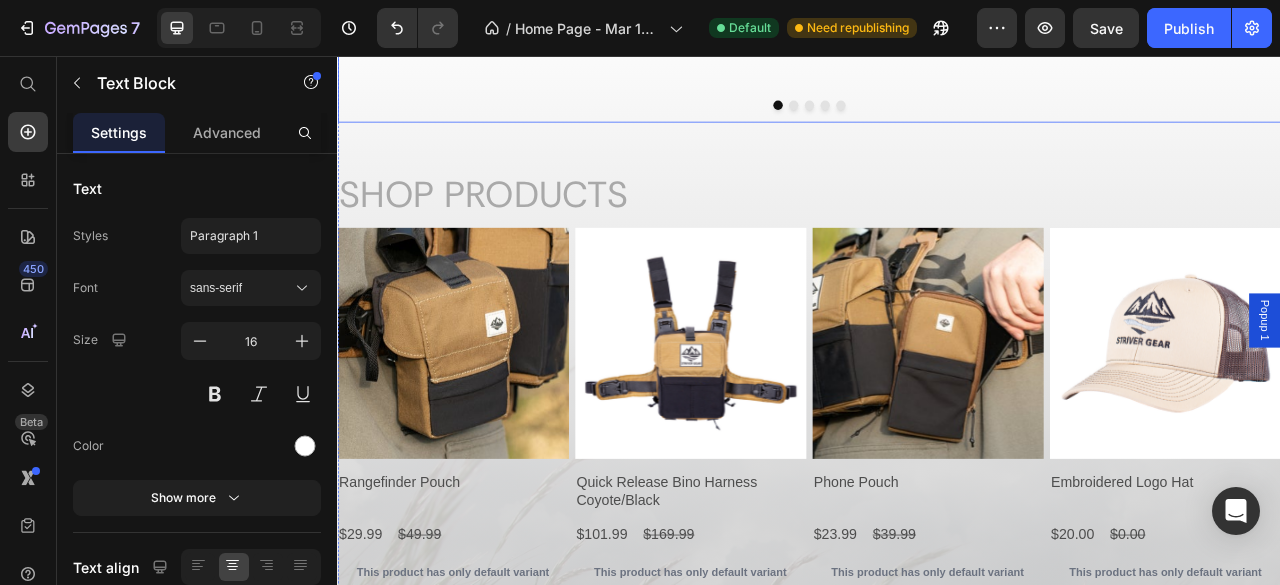scroll, scrollTop: 2648, scrollLeft: 0, axis: vertical 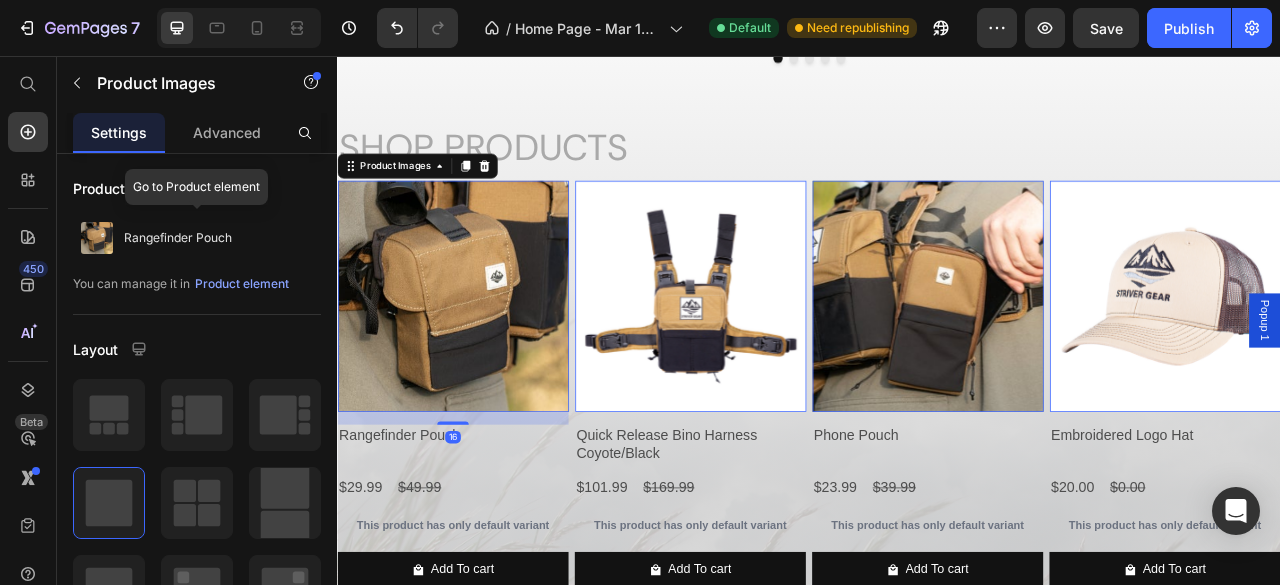 click on "Rangefinder Pouch" at bounding box center (178, 238) 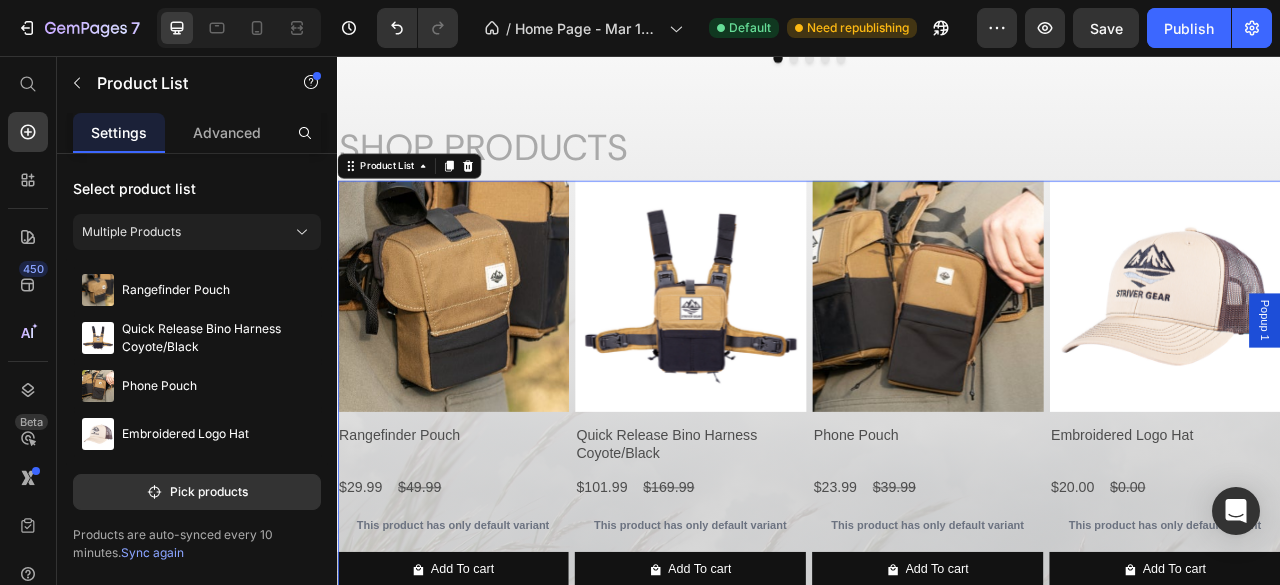 click on "Pick products" at bounding box center [197, 492] 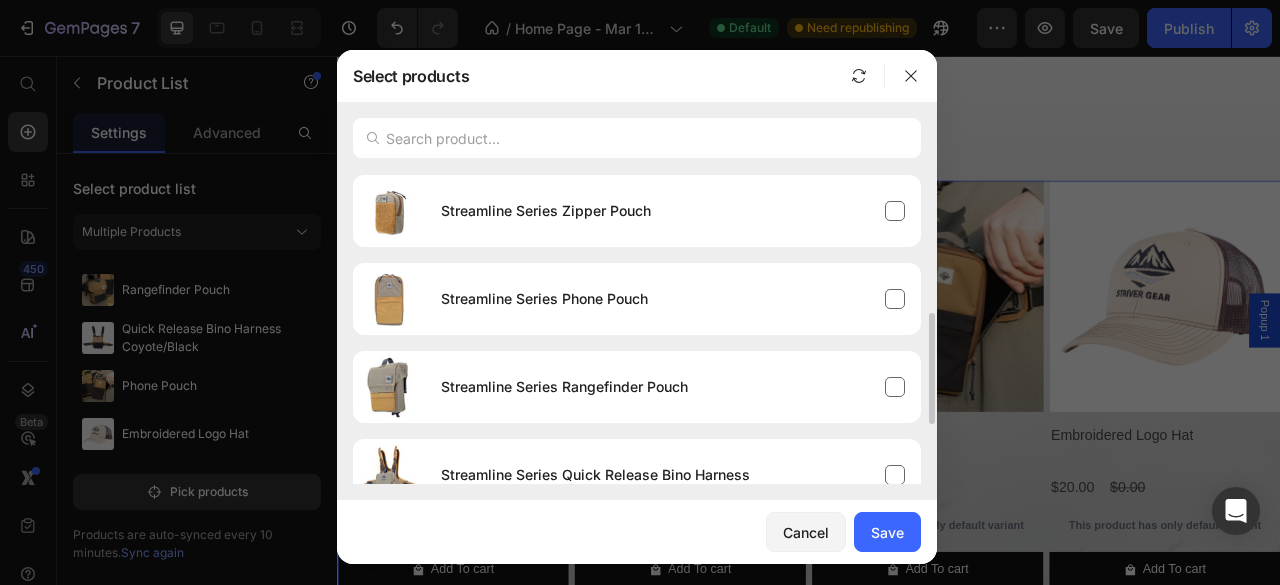 scroll, scrollTop: 420, scrollLeft: 0, axis: vertical 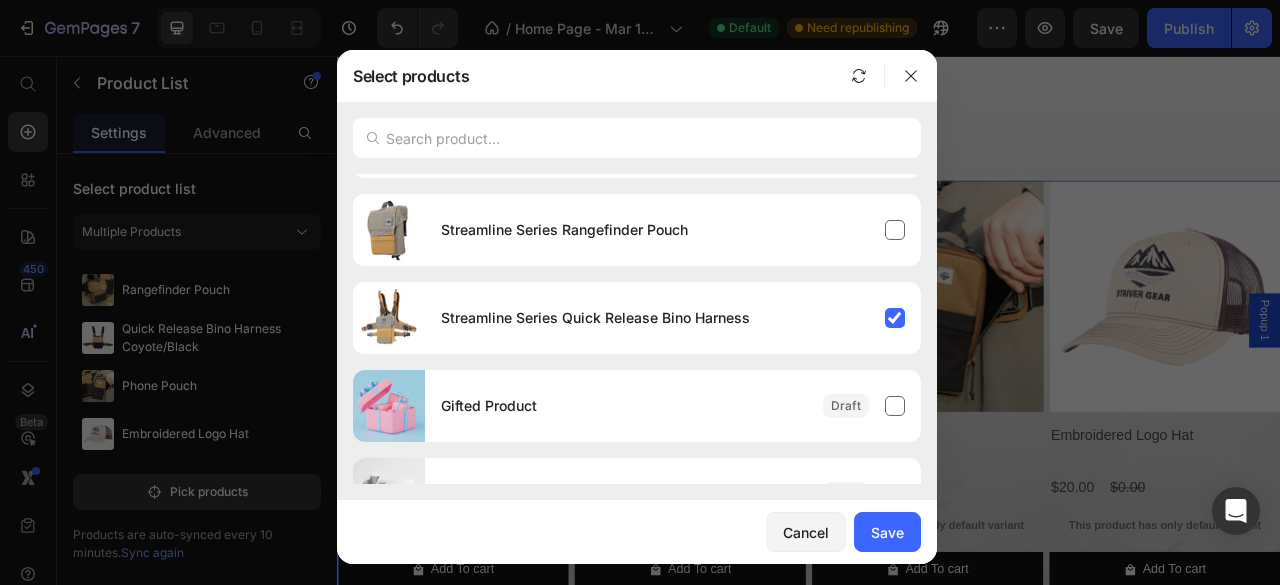 click on "Save" at bounding box center (887, 532) 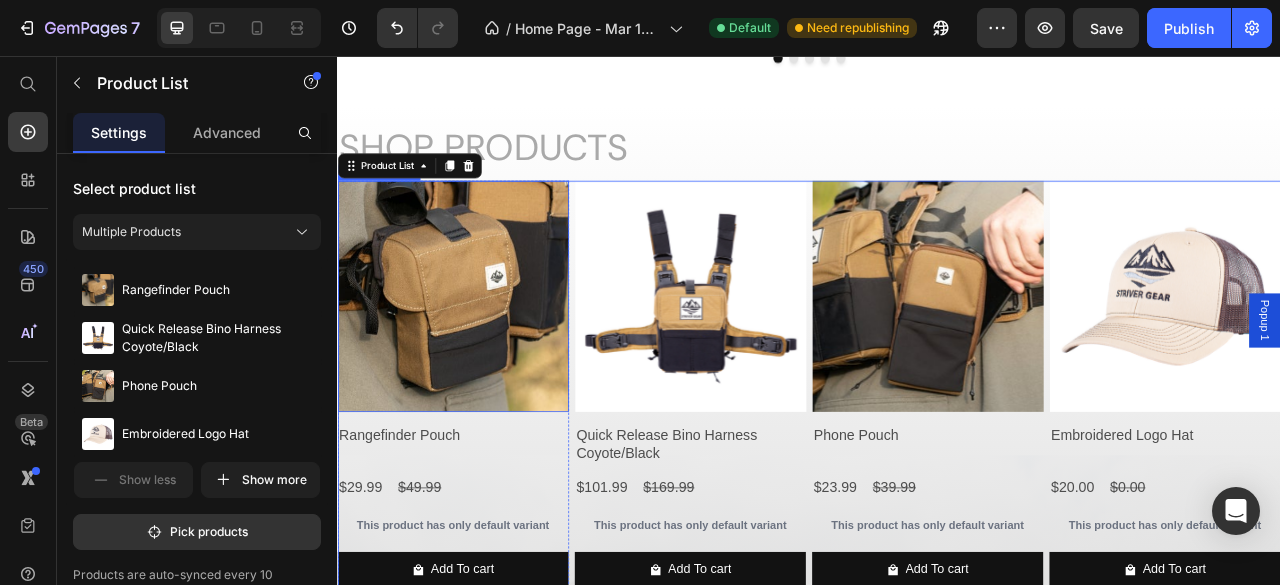 click at bounding box center [484, 362] 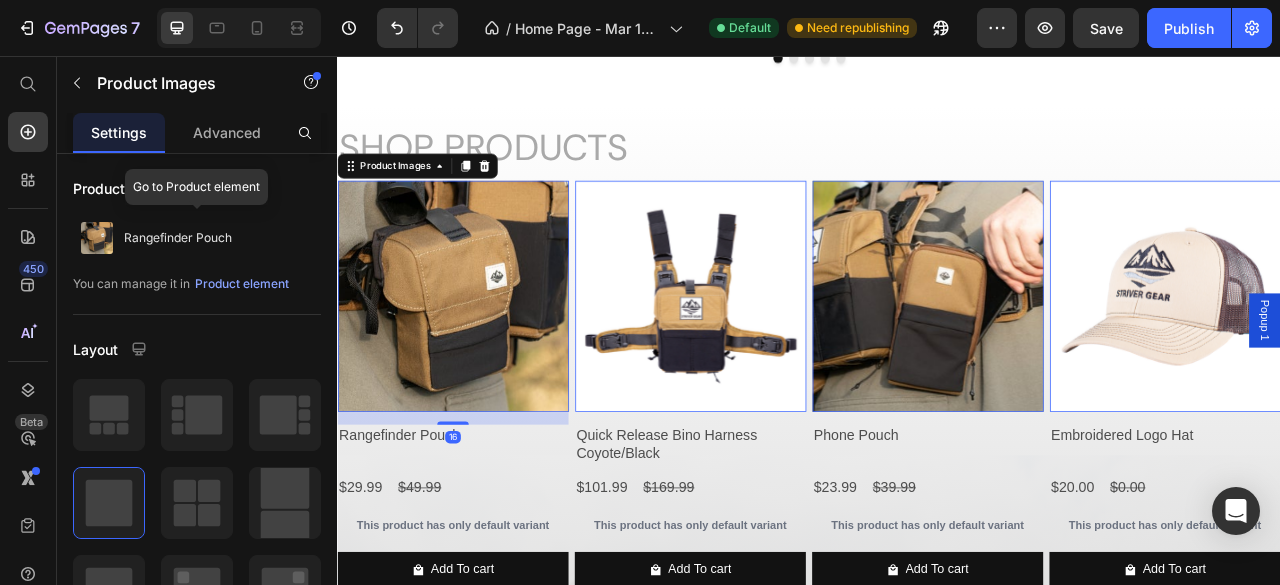 click on "Rangefinder Pouch" at bounding box center [178, 238] 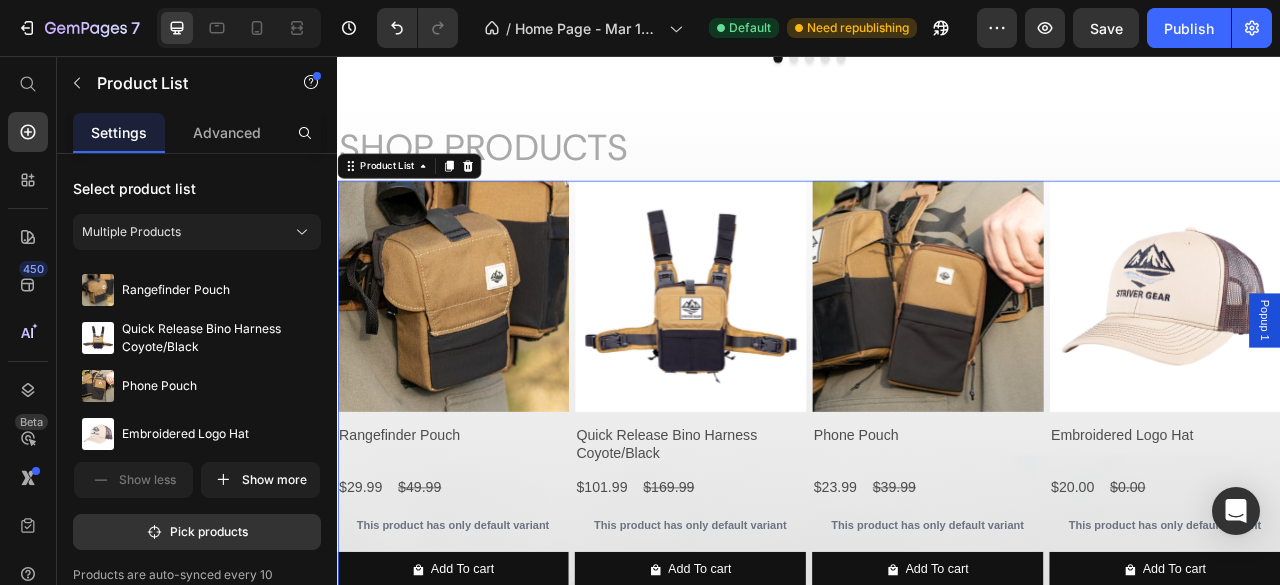 click on "Pick products" at bounding box center [197, 532] 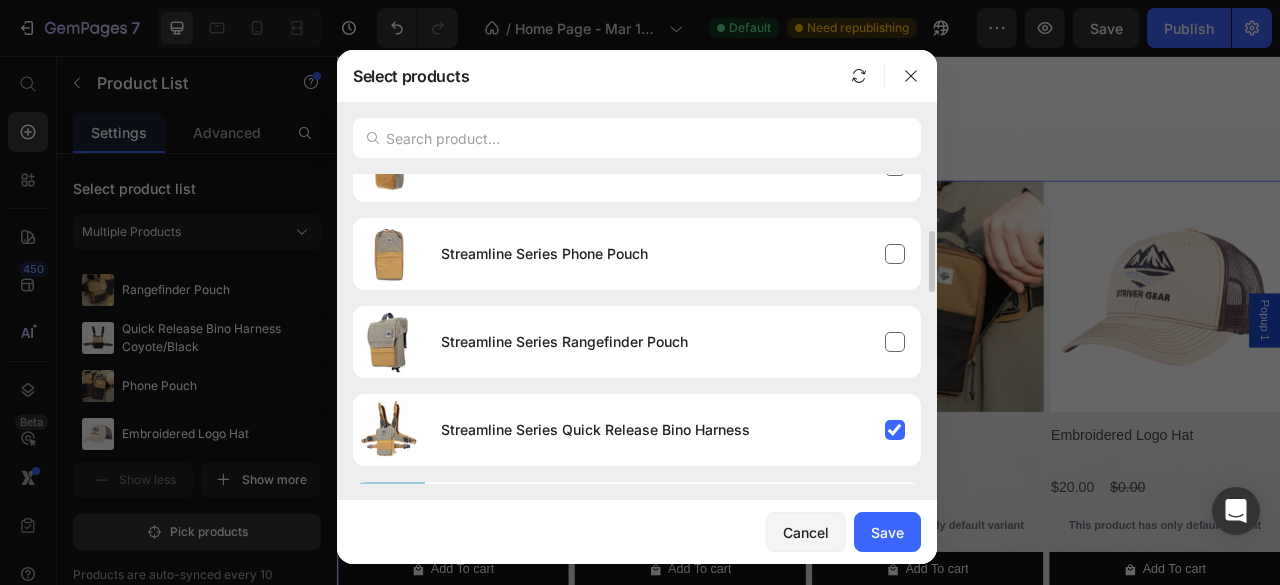 scroll, scrollTop: 305, scrollLeft: 0, axis: vertical 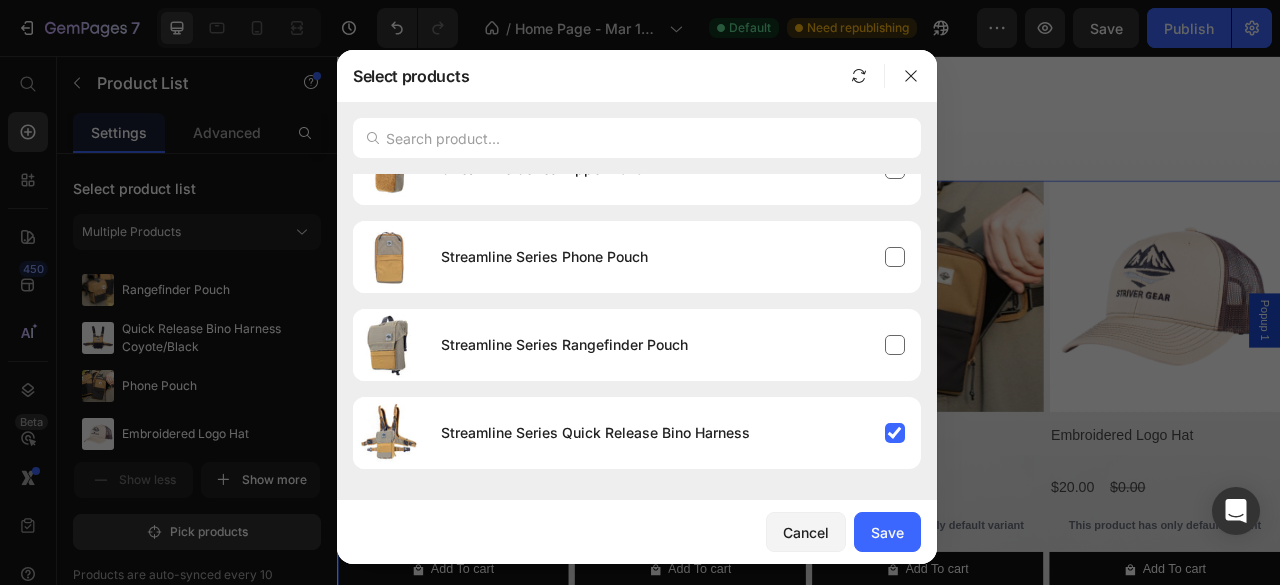 click on "Streamline Series Rangefinder Pouch" at bounding box center [673, 345] 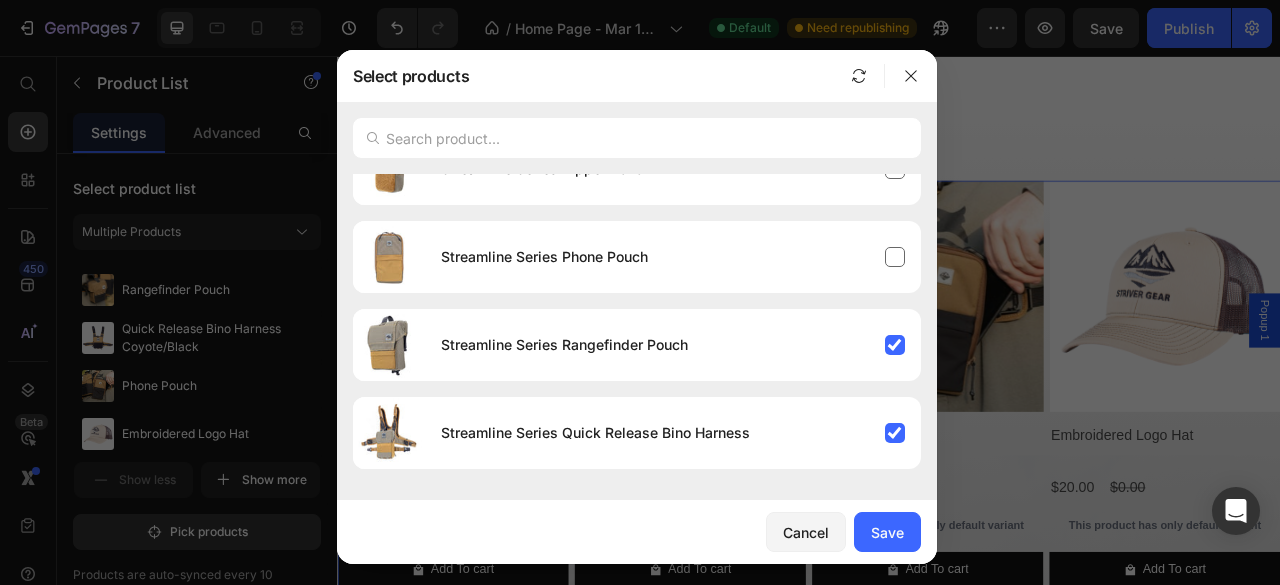 click on "Streamline Series Phone Pouch" at bounding box center (673, 257) 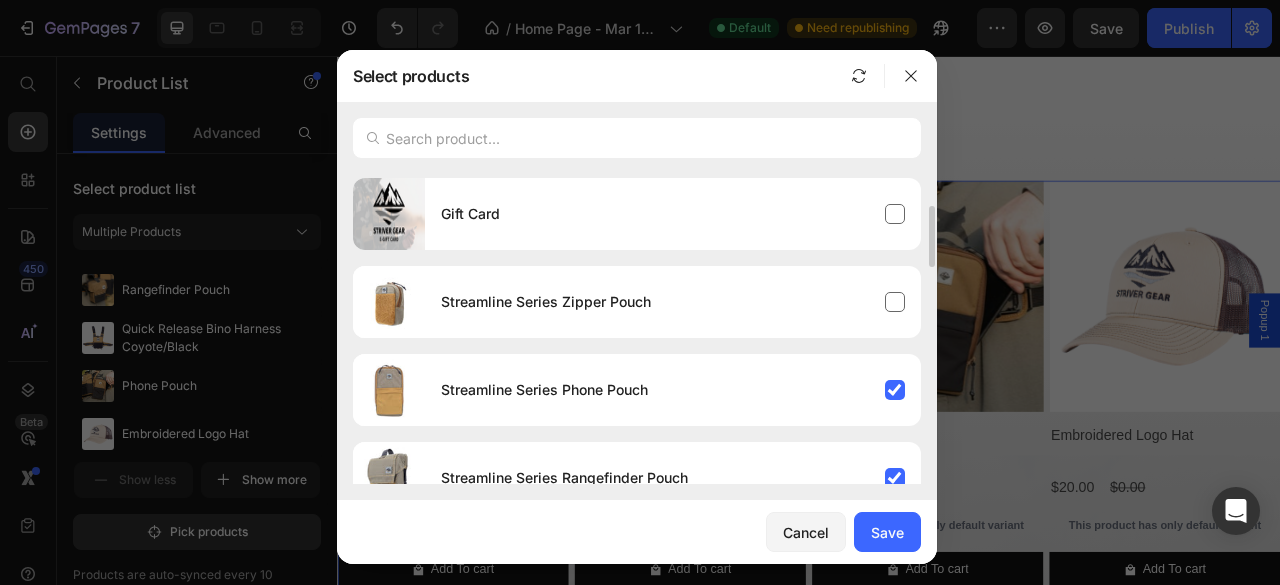 scroll, scrollTop: 171, scrollLeft: 0, axis: vertical 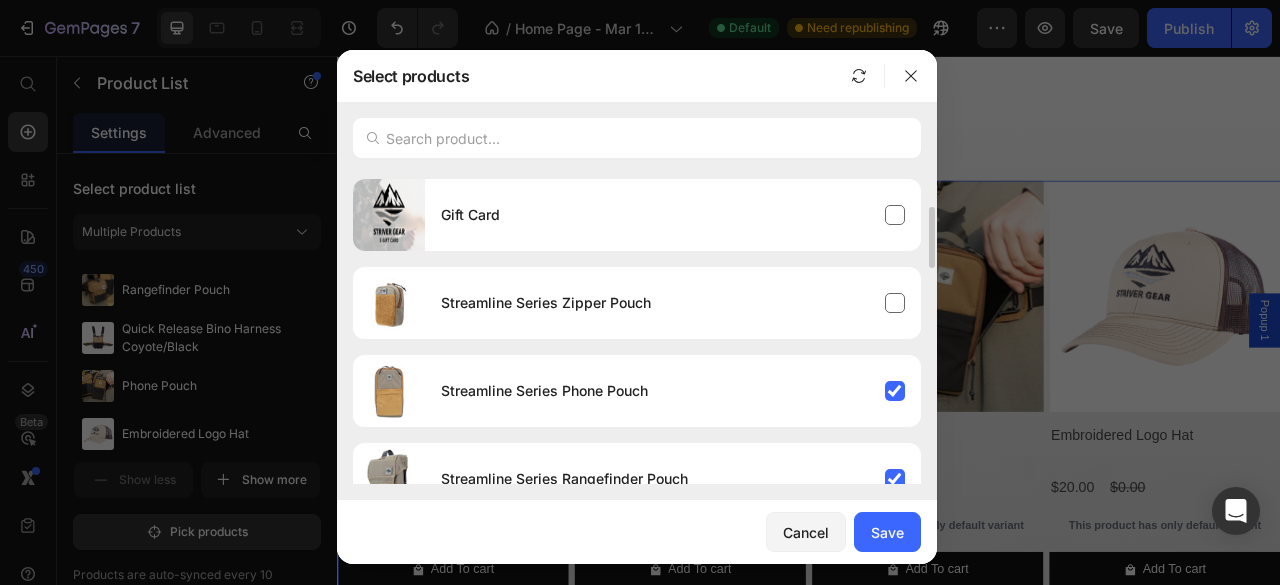 click on "Streamline Series Zipper Pouch" at bounding box center [673, 303] 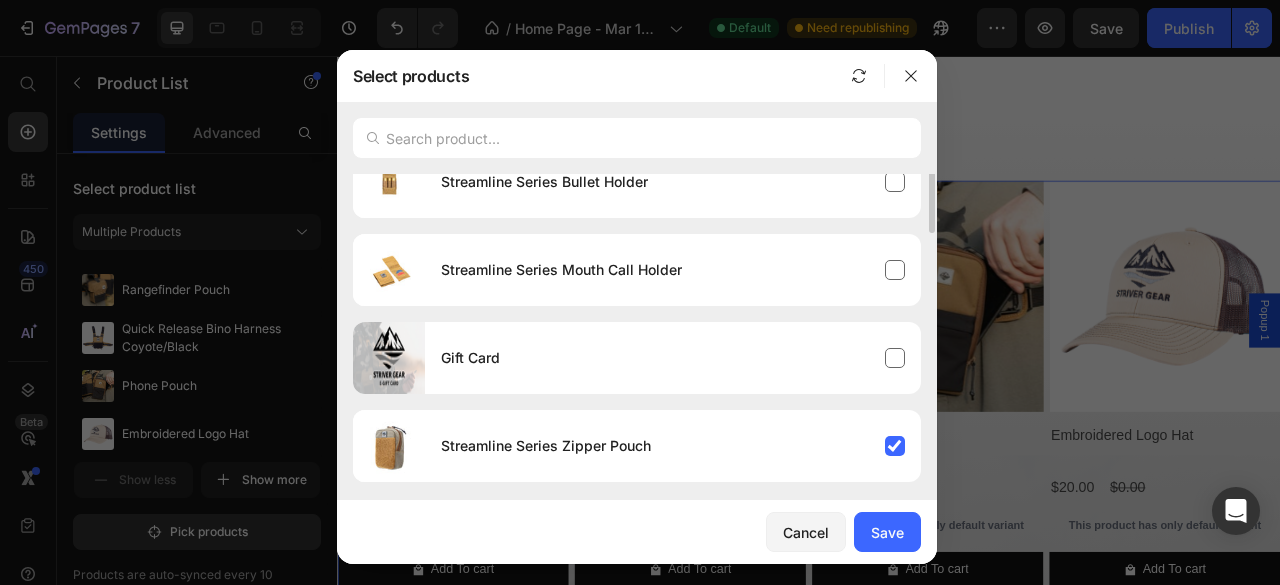 scroll, scrollTop: 21, scrollLeft: 0, axis: vertical 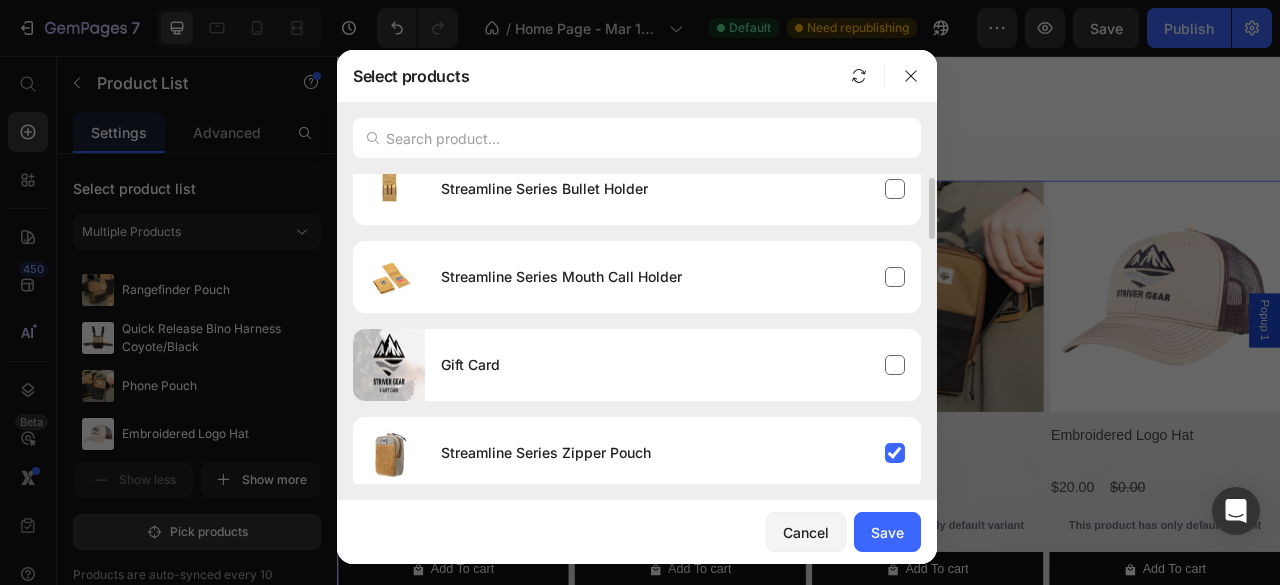 click on "Streamline Series Mouth Call Holder" at bounding box center (673, 277) 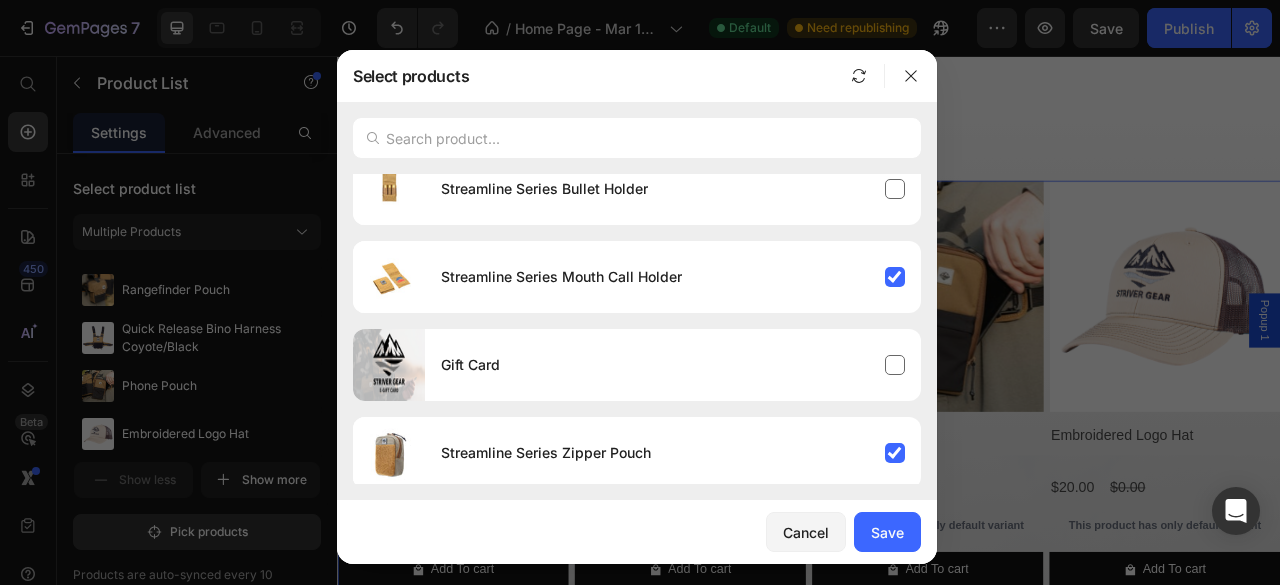 click on "Streamline Series Bullet Holder" at bounding box center (673, 189) 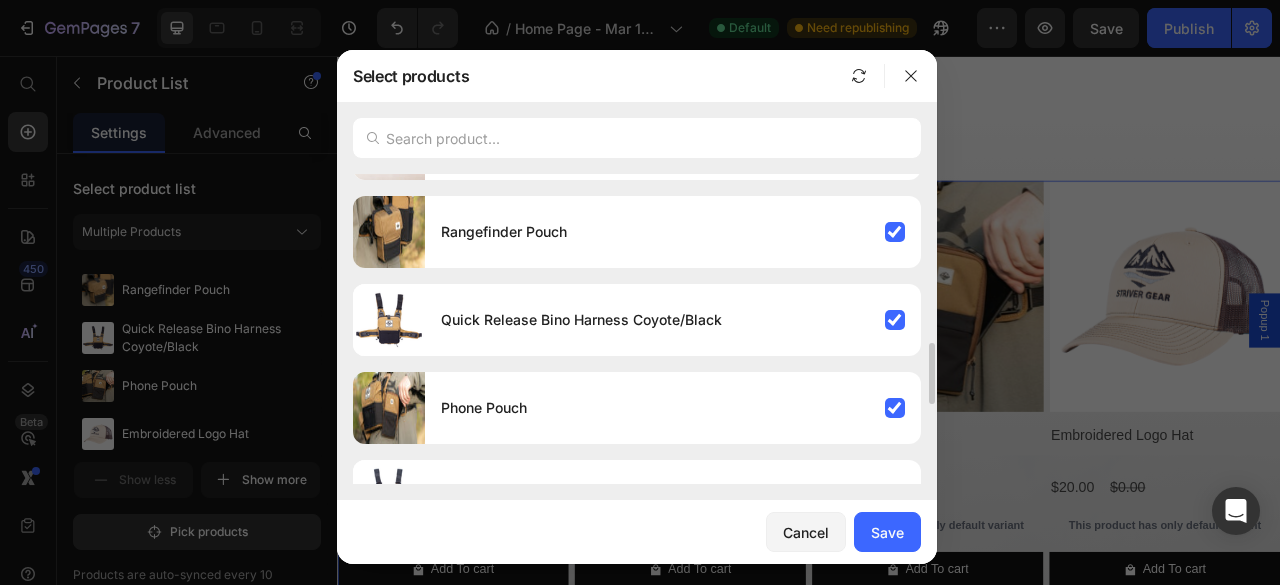 scroll, scrollTop: 857, scrollLeft: 0, axis: vertical 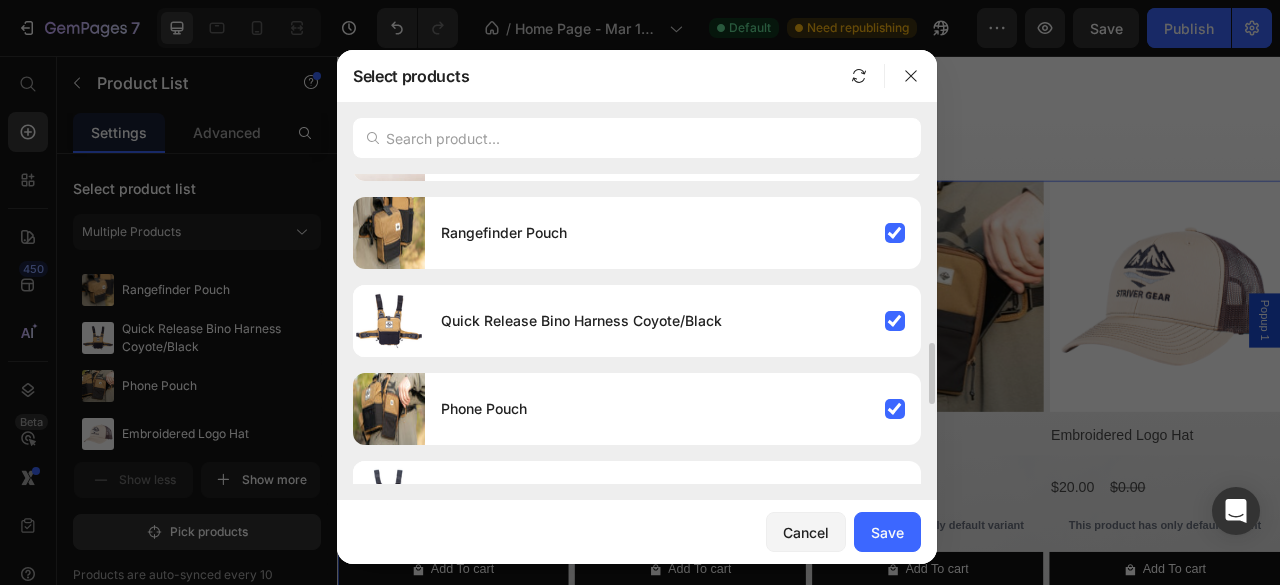 click on "Rangefinder Pouch" at bounding box center (673, 233) 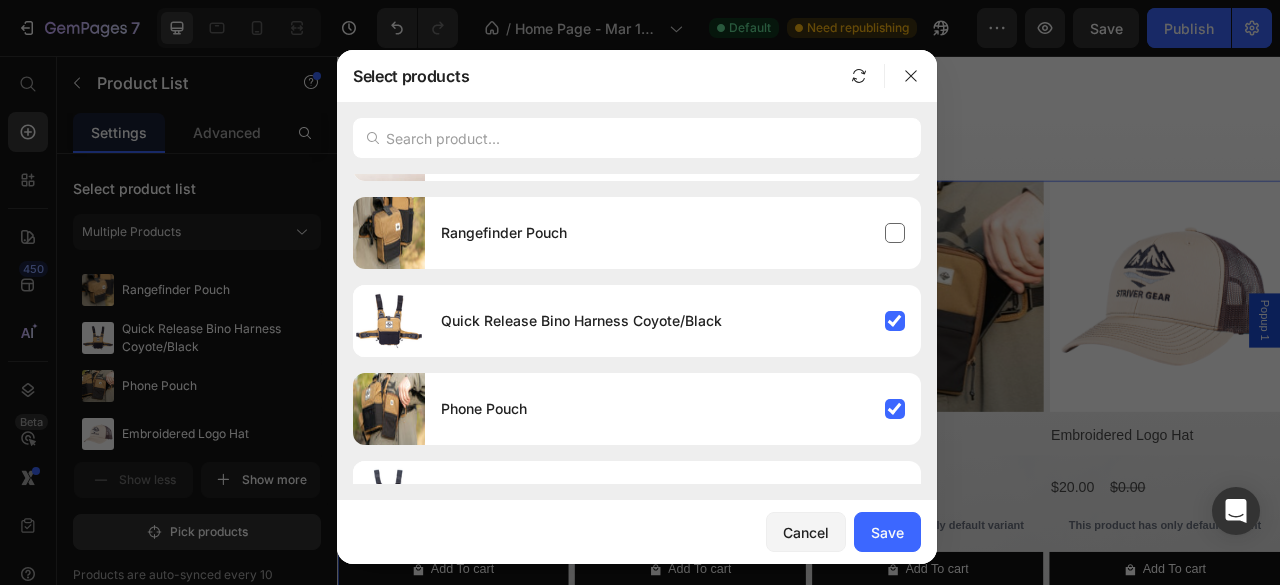 click on "Quick Release Bino Harness Coyote/Black" at bounding box center [673, 321] 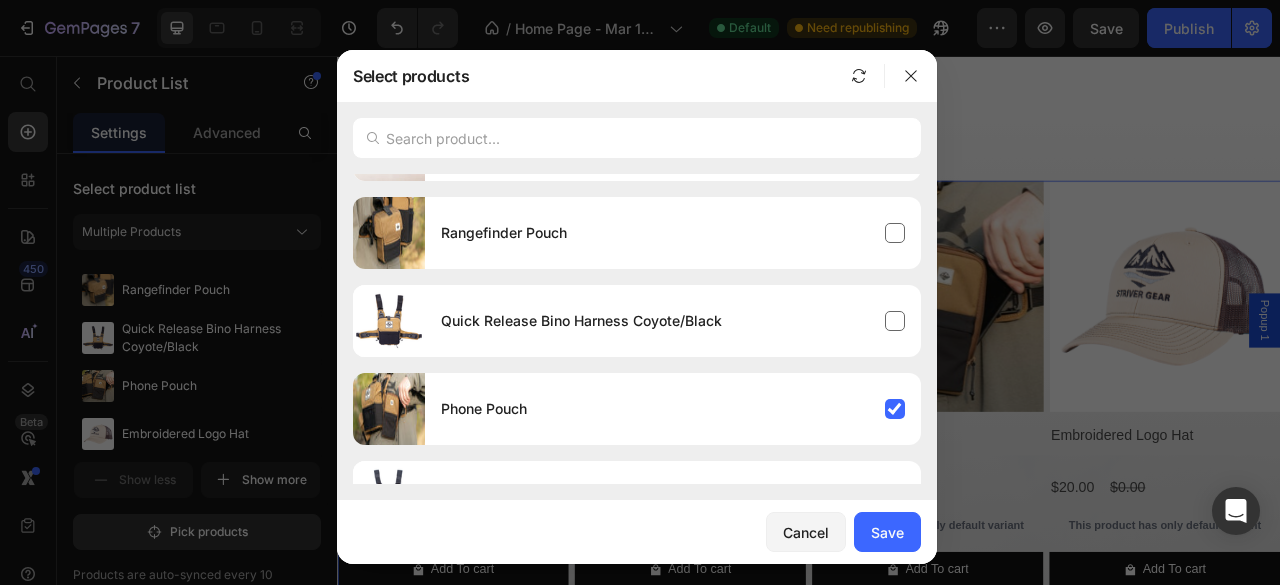 click on "Phone Pouch" at bounding box center [673, 409] 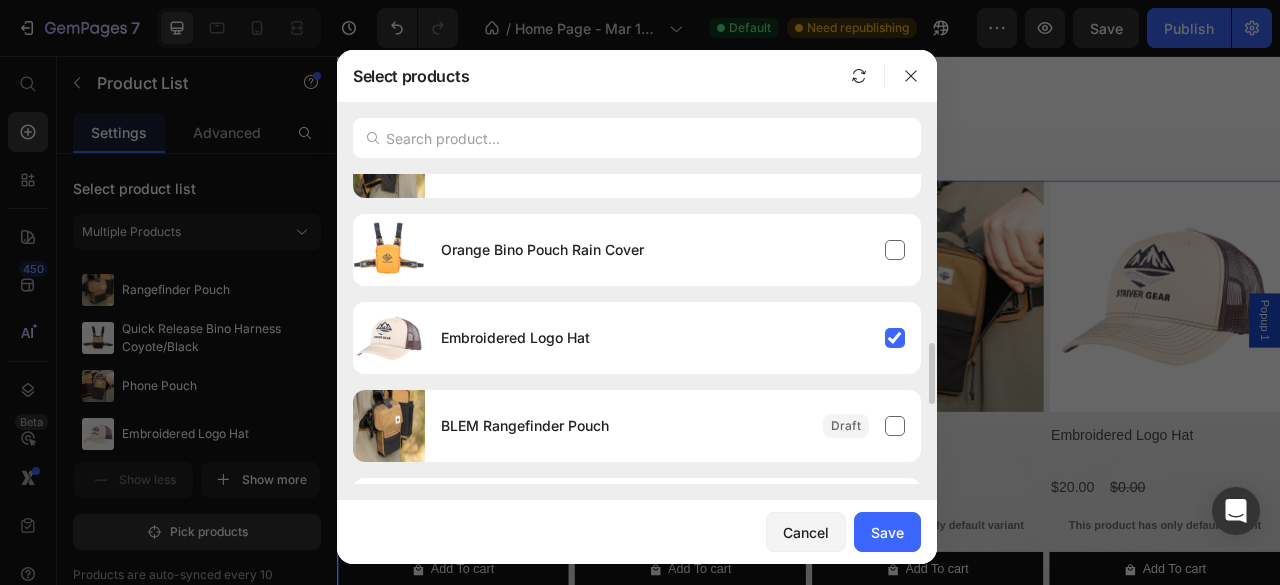 scroll, scrollTop: 1130, scrollLeft: 0, axis: vertical 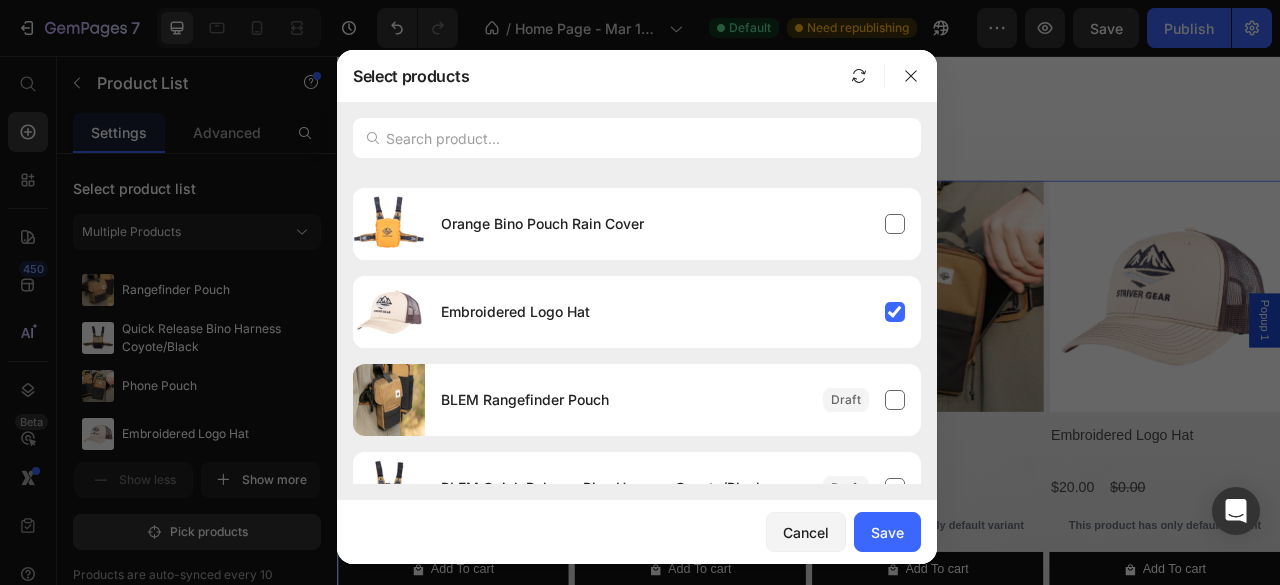 click on "Embroidered Logo Hat" at bounding box center (673, 312) 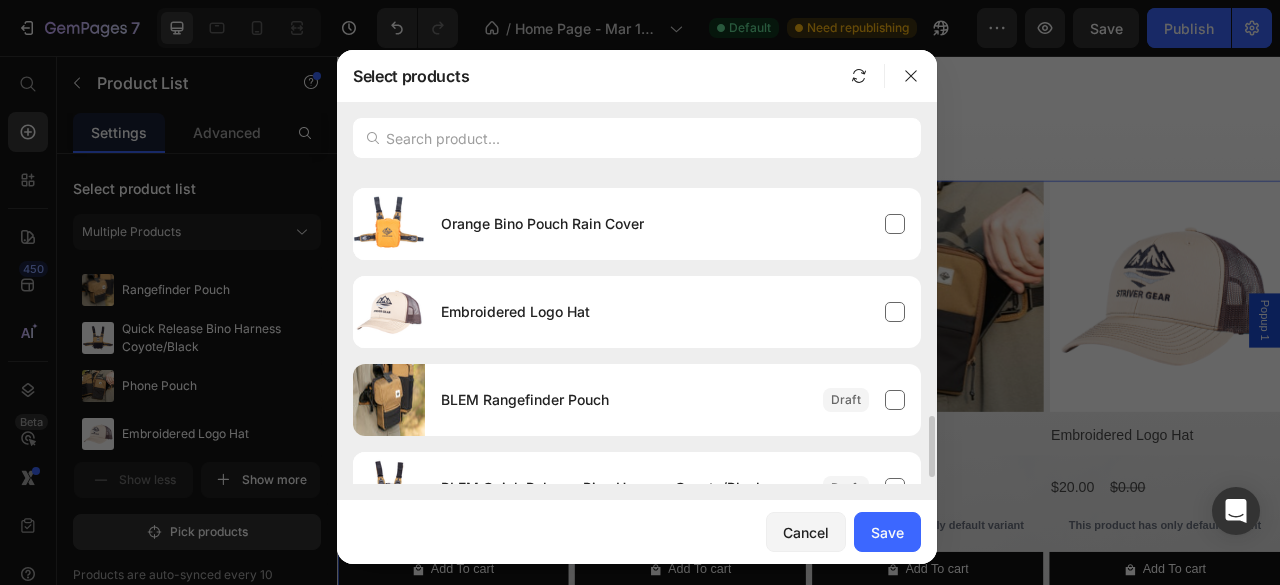 scroll, scrollTop: 1258, scrollLeft: 0, axis: vertical 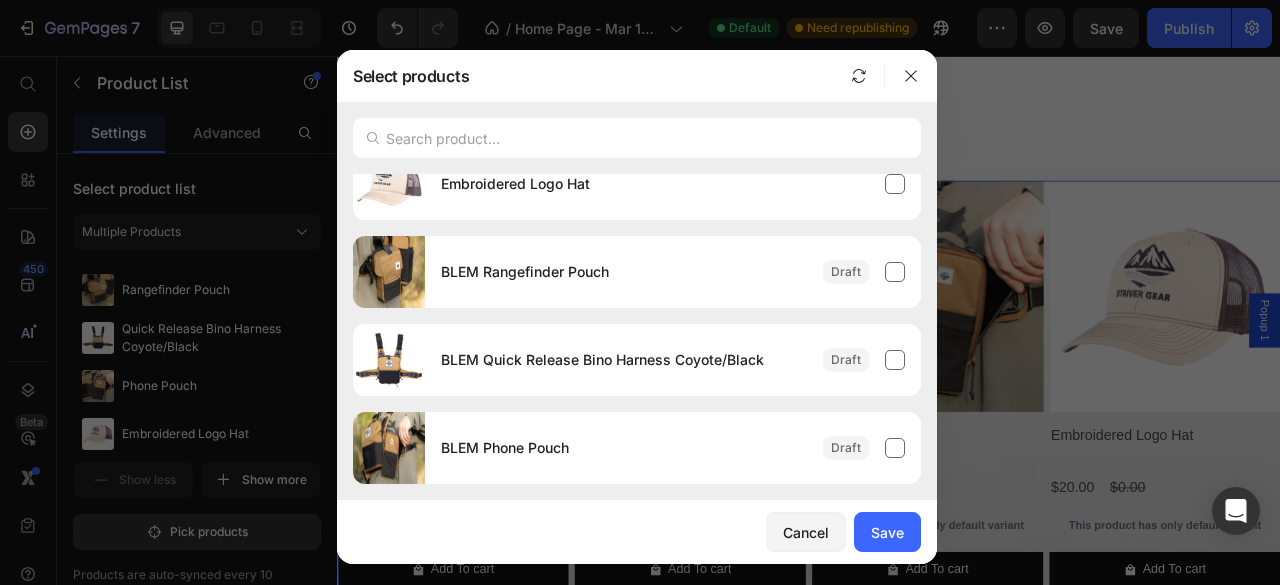 click on "Save" at bounding box center [887, 532] 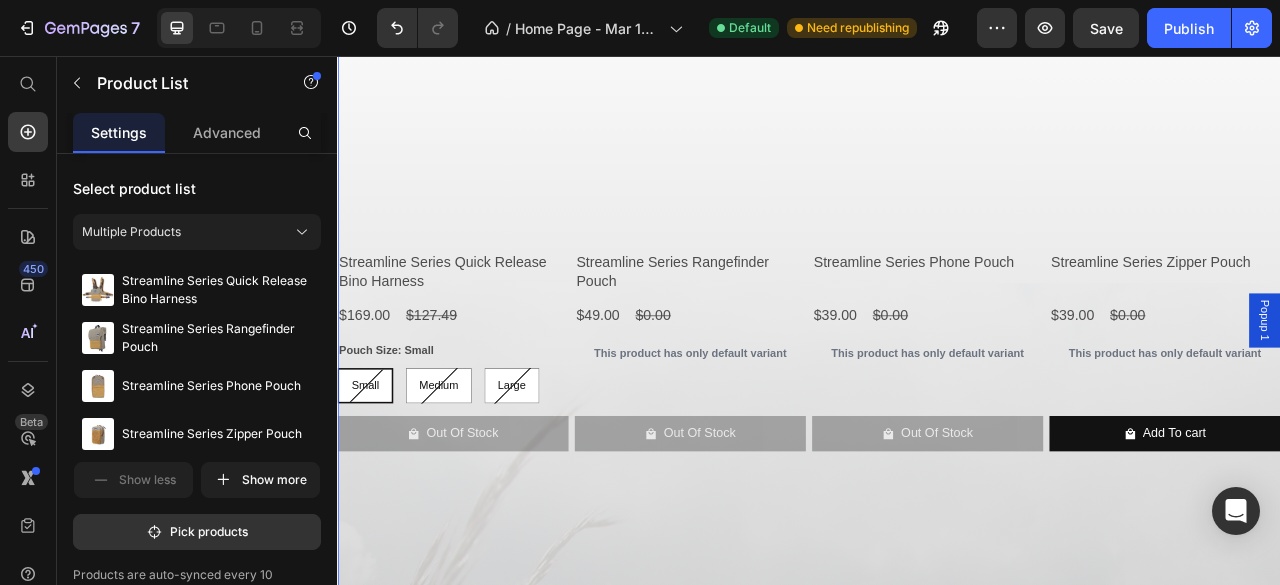 scroll, scrollTop: 2848, scrollLeft: 0, axis: vertical 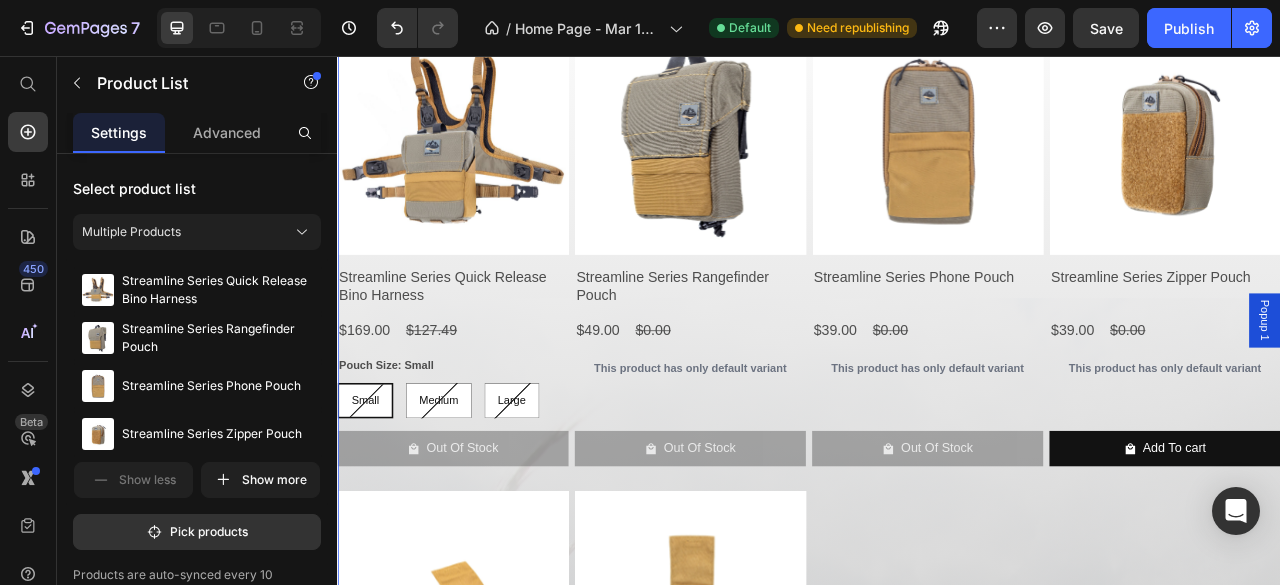 click on "Advanced" at bounding box center (227, 132) 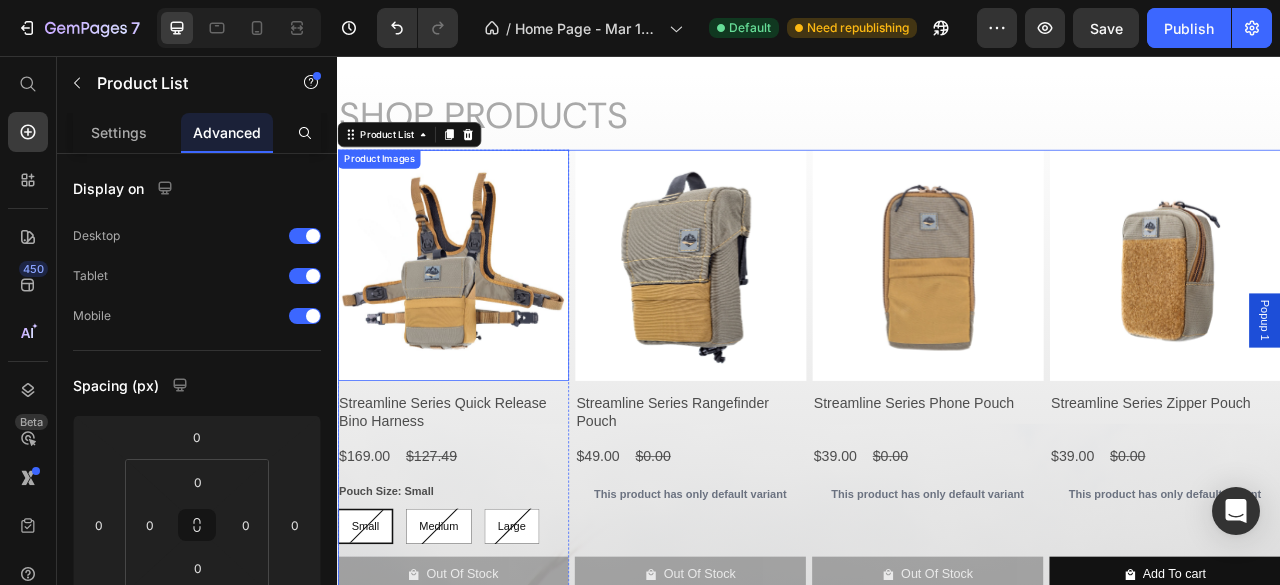scroll, scrollTop: 2754, scrollLeft: 0, axis: vertical 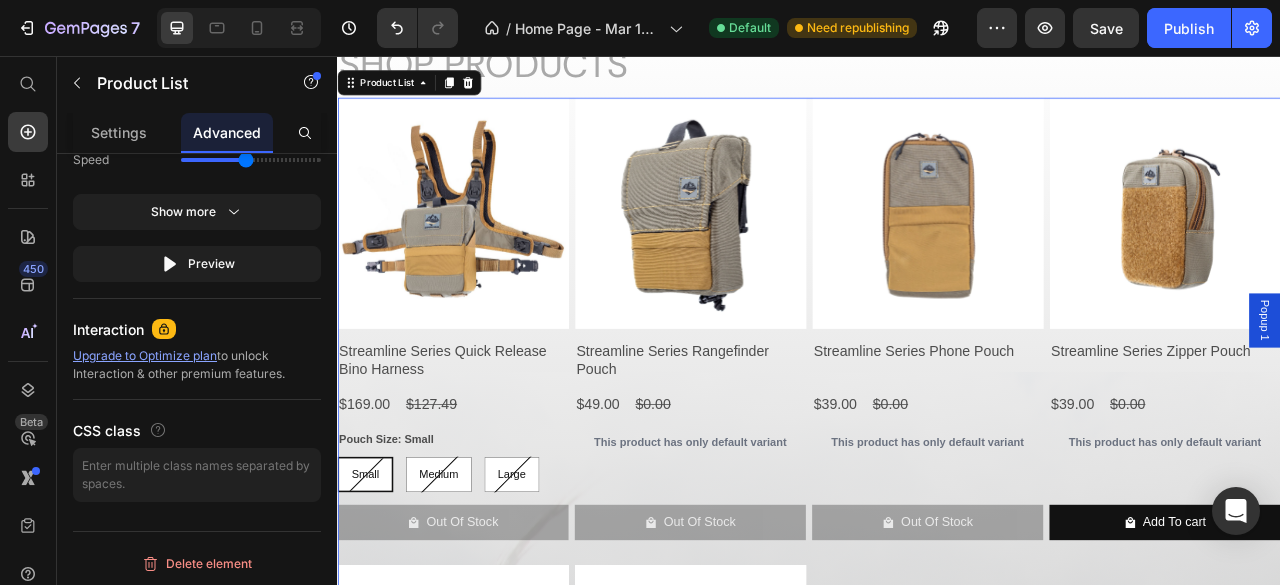 click on "Settings" at bounding box center [119, 132] 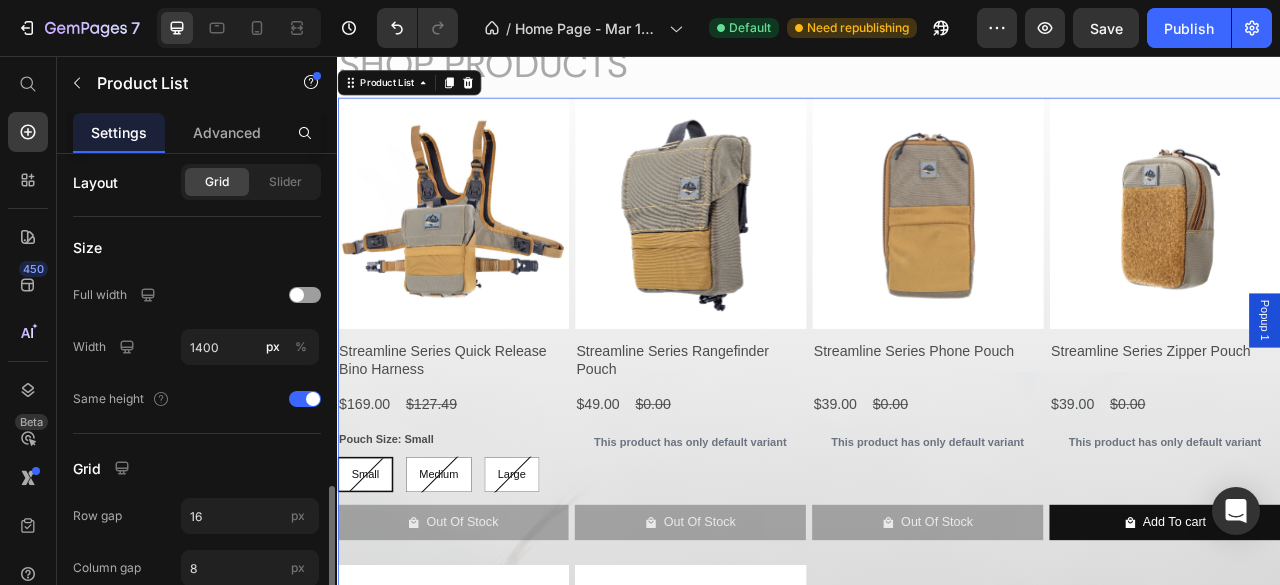 scroll, scrollTop: 686, scrollLeft: 0, axis: vertical 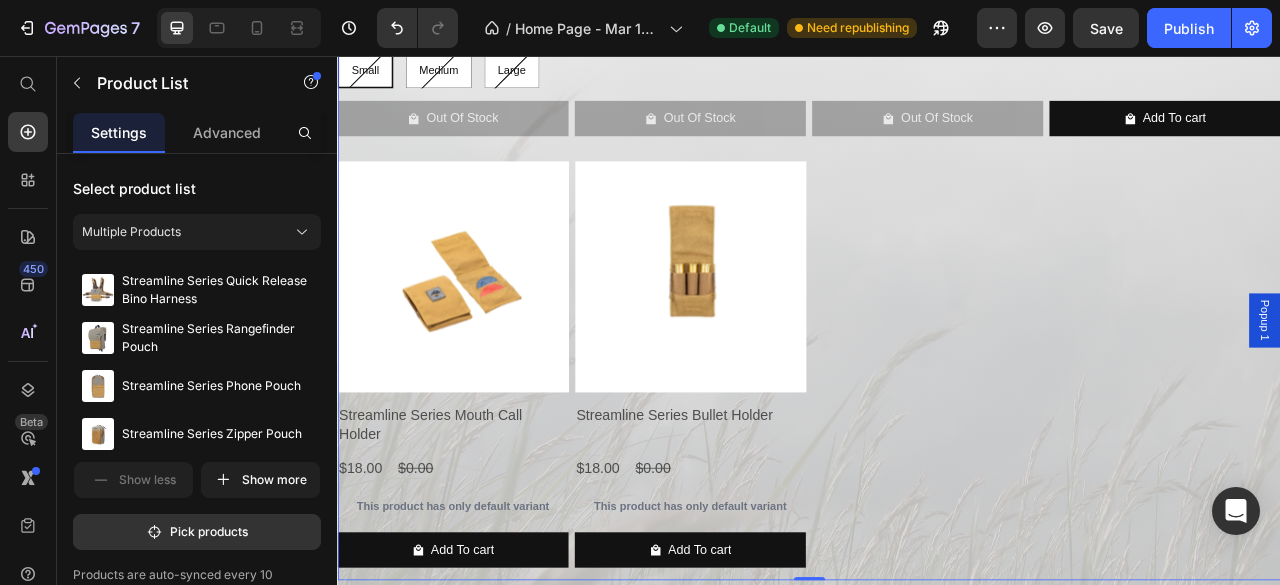 click on "Pick products" at bounding box center [197, 532] 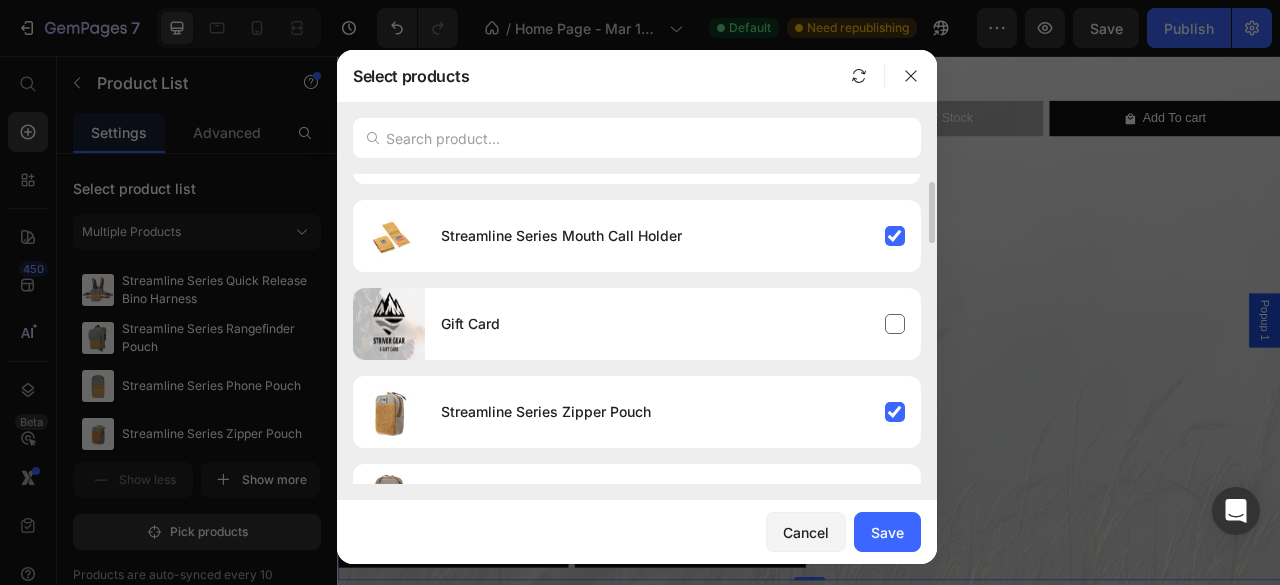 scroll, scrollTop: 0, scrollLeft: 0, axis: both 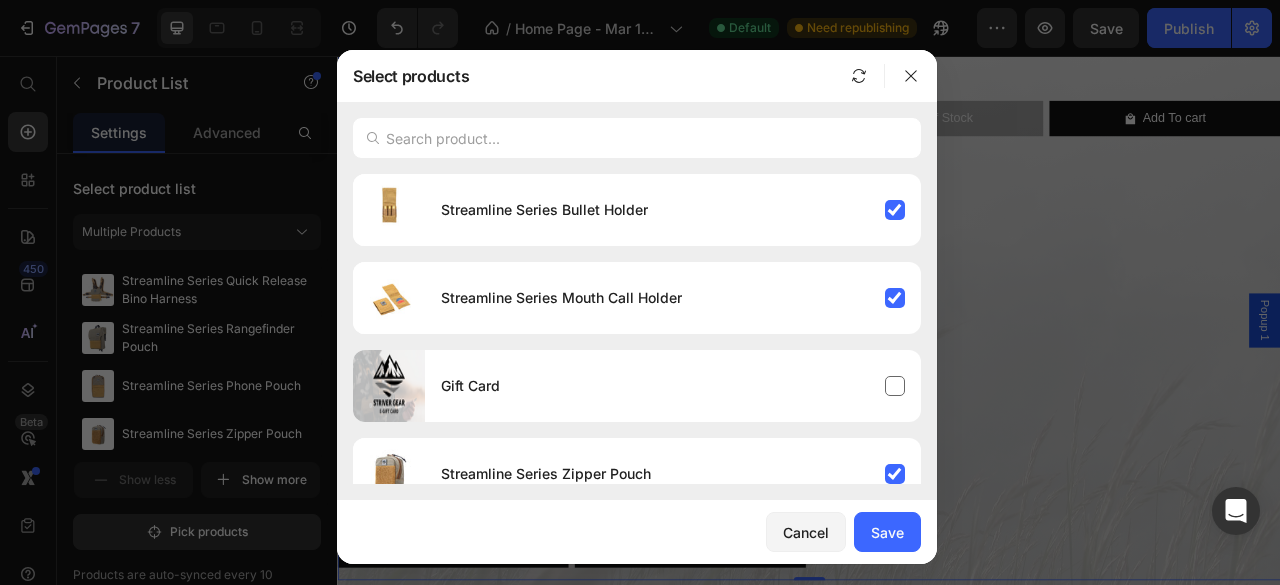 click on "Streamline Series Mouth Call Holder" at bounding box center [673, 298] 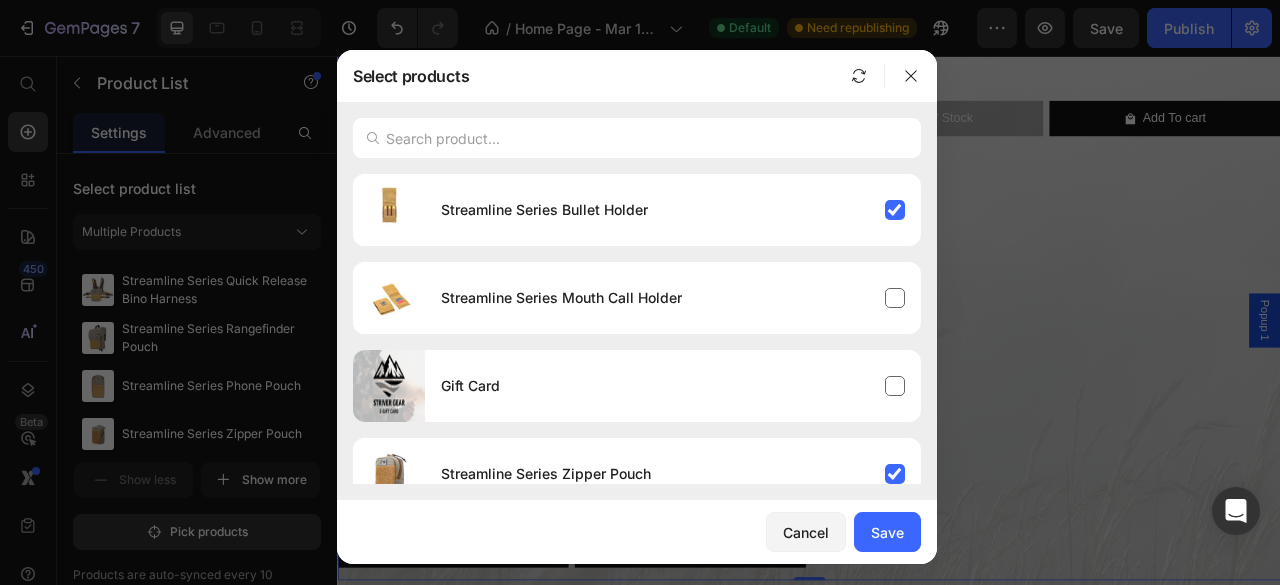 click on "Streamline Series Bullet Holder" at bounding box center [673, 210] 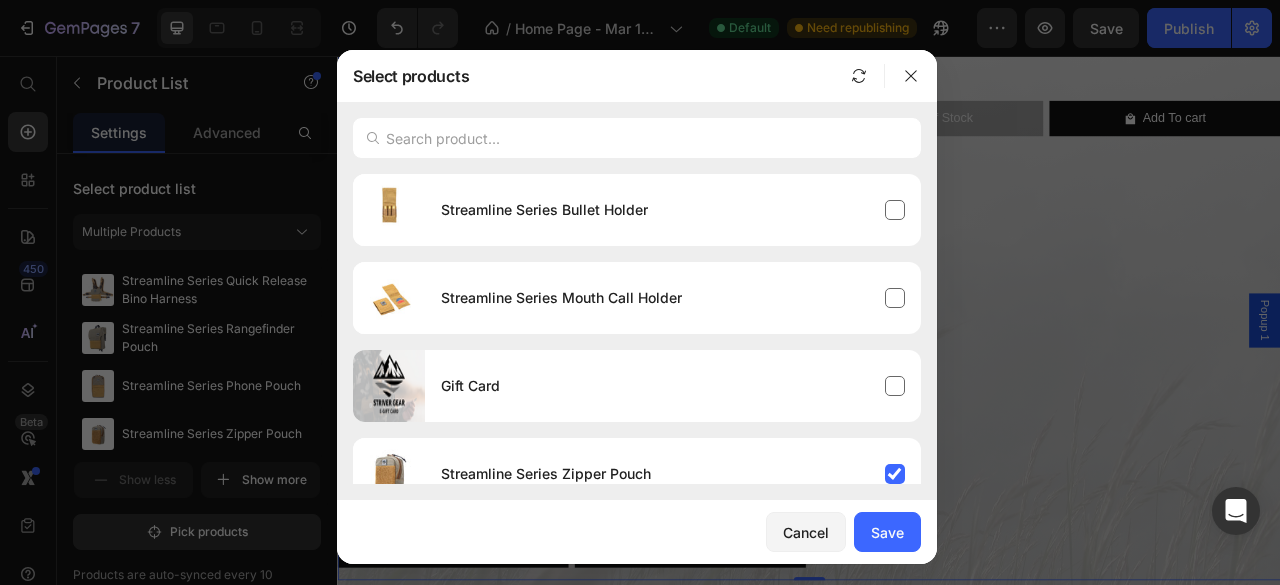 click on "Save" at bounding box center (887, 532) 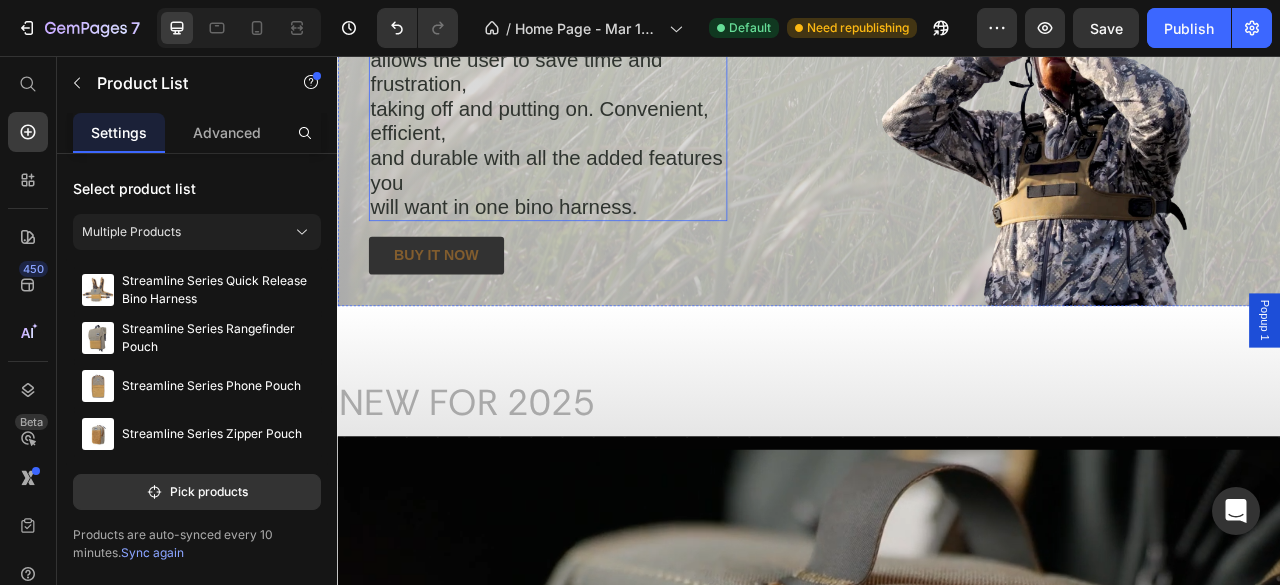 scroll, scrollTop: 3418, scrollLeft: 0, axis: vertical 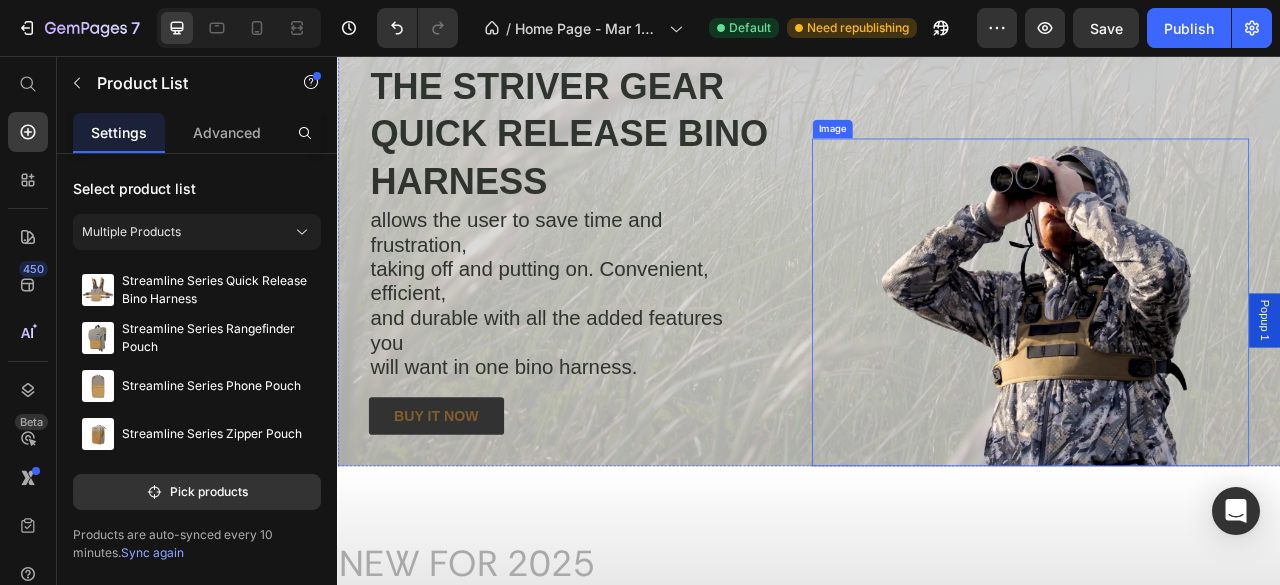 click at bounding box center (1219, 369) 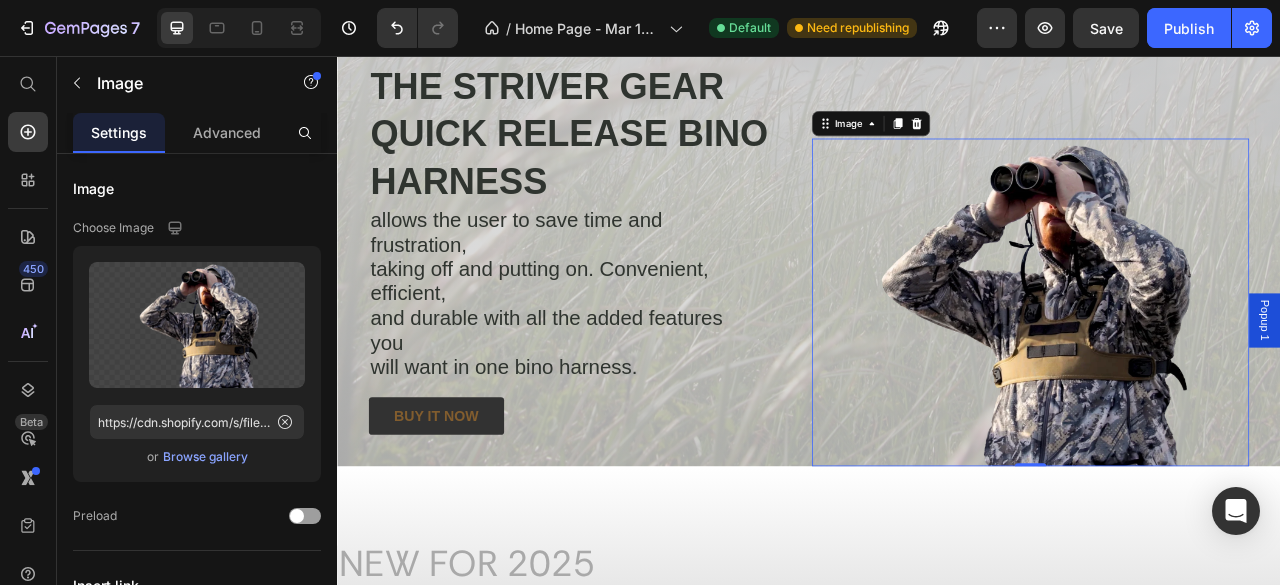 click 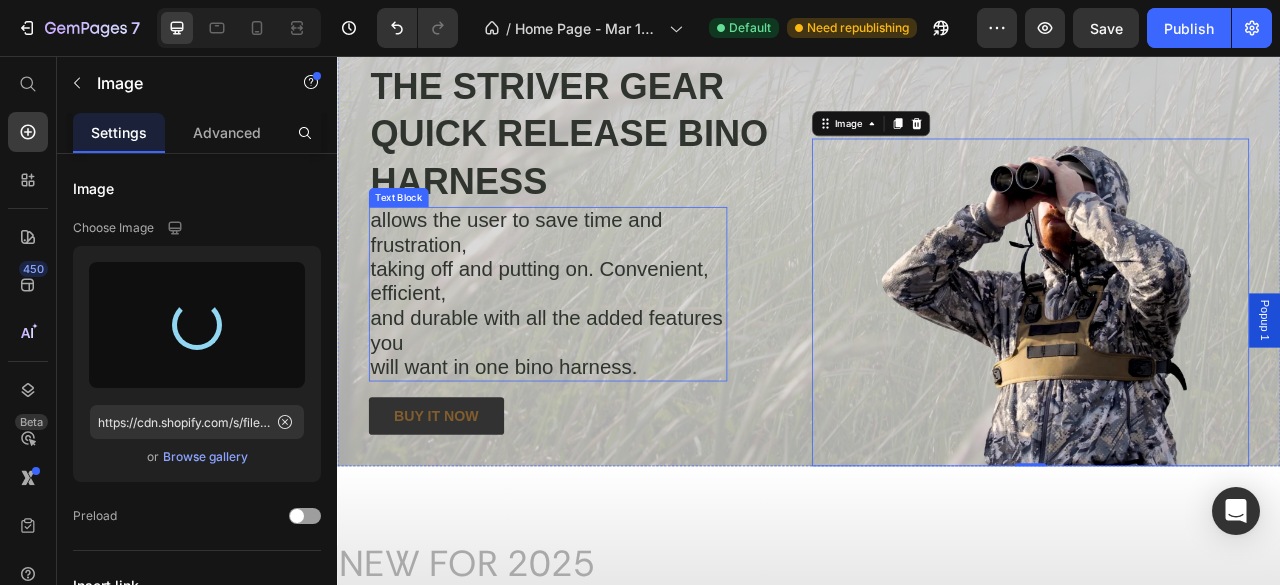 type on "https://cdn.shopify.com/s/files/1/0662/6387/5644/files/gempages_556611780458054434-1bc6b26b-9c2e-4065-9a77-ba198eb33b83.png" 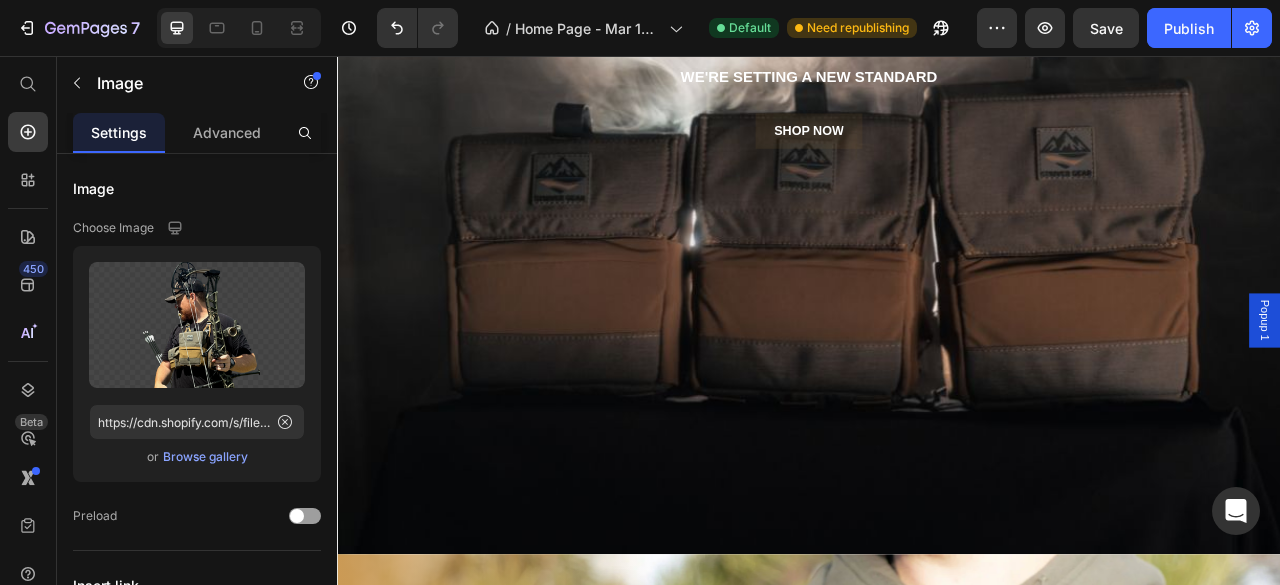 scroll, scrollTop: 754, scrollLeft: 0, axis: vertical 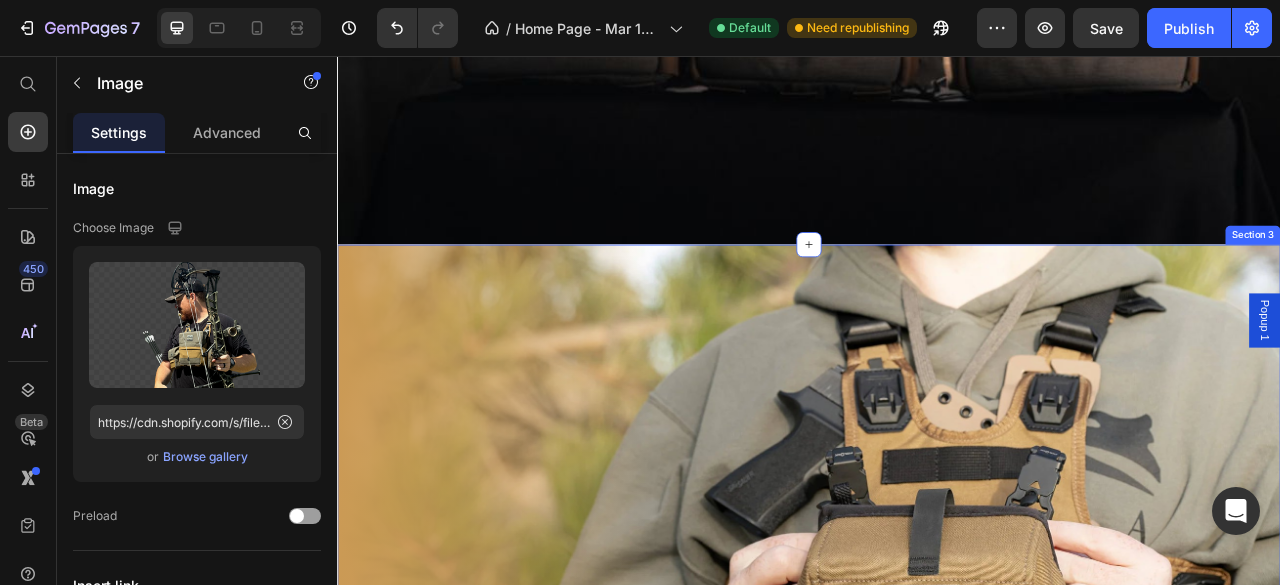 click on "THE QUICK RELEASE BINO HARNESS IS HERE Heading Fast access, all-day comfort–meet your new favorite way to carry binoculars. Text Block SHOP NOW Button
Drop element here Section 3" at bounding box center [937, 715] 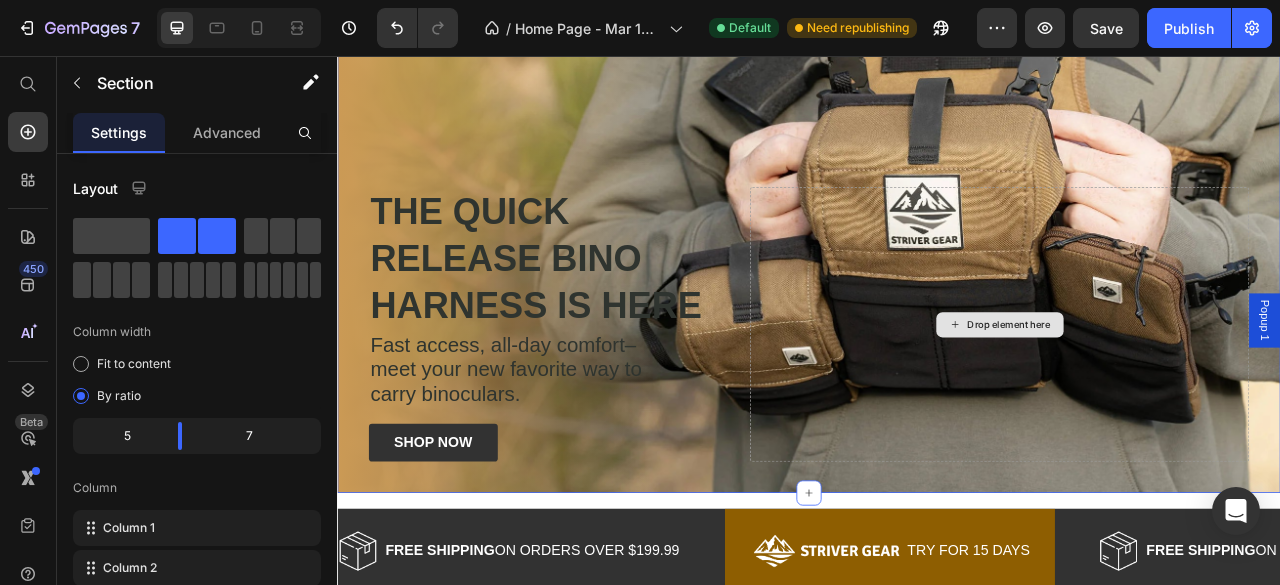 scroll, scrollTop: 855, scrollLeft: 0, axis: vertical 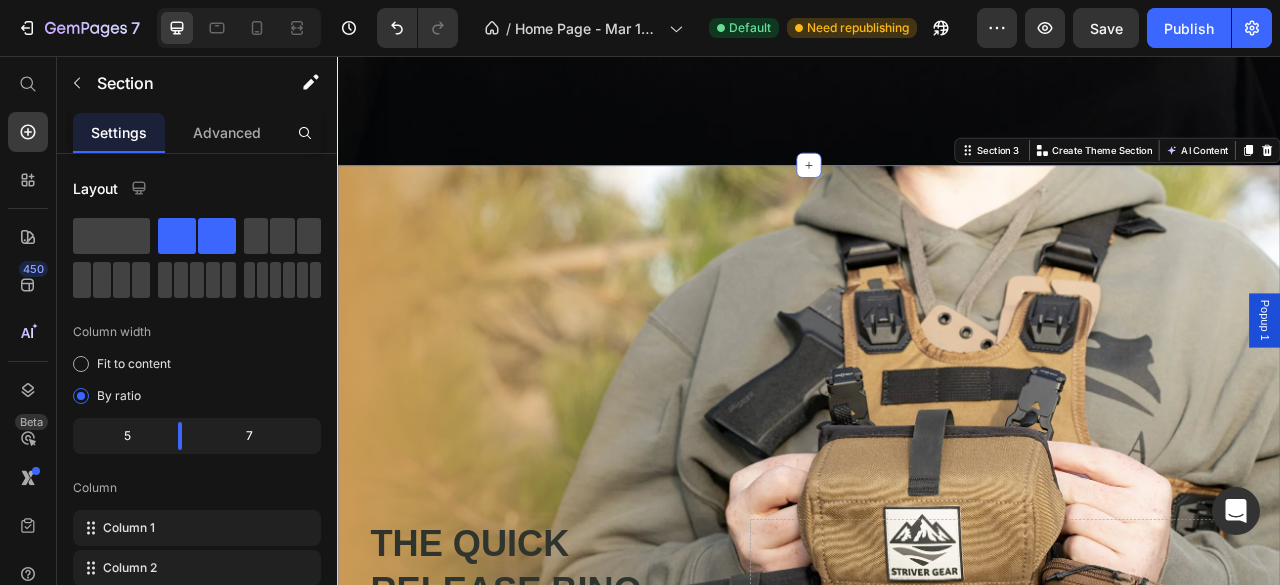 click 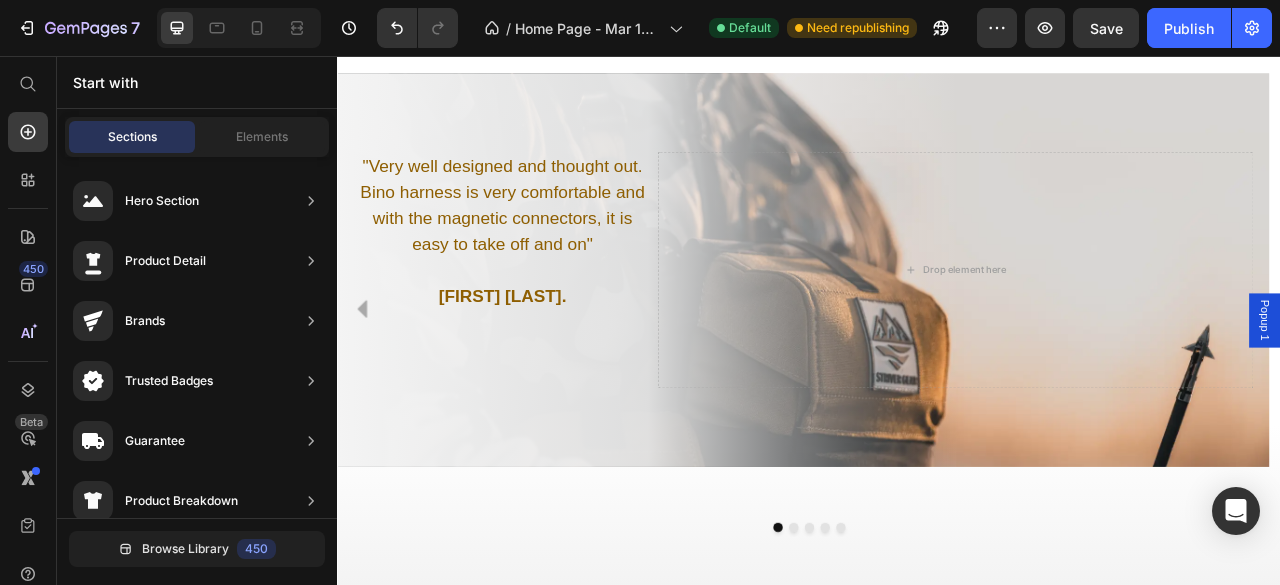 scroll, scrollTop: 1234, scrollLeft: 0, axis: vertical 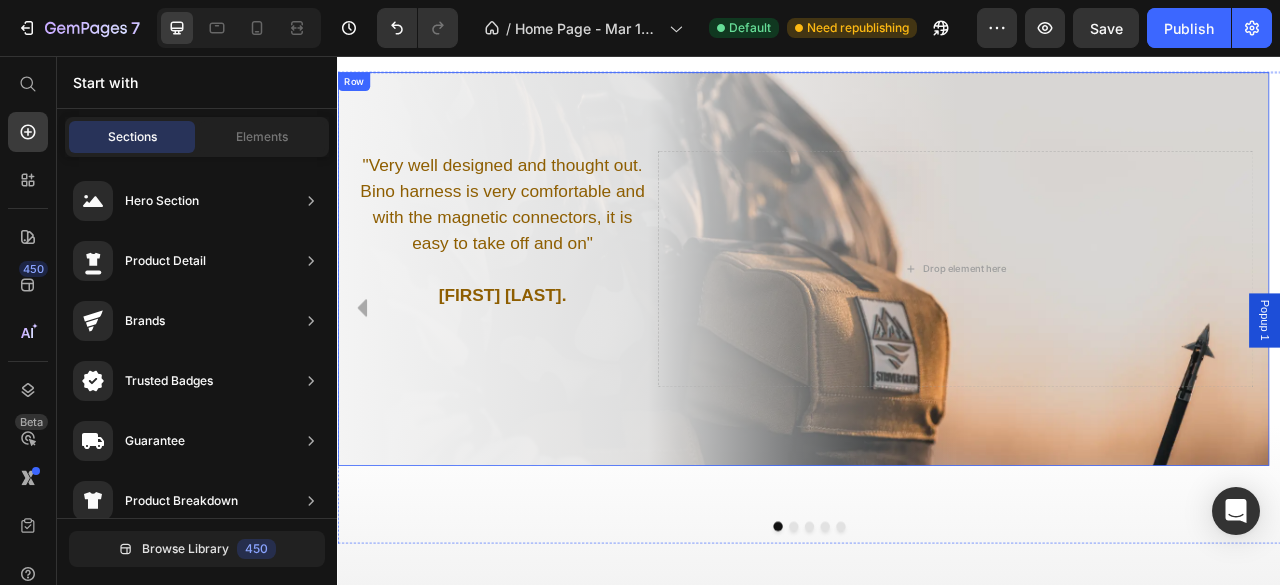 click on ""Very well designed and thought out. Bino harness is very comfortable and with the magnetic connectors, it is easy to take off and on"   Cliff M.     Text Block
Drop element here Row" at bounding box center (929, 327) 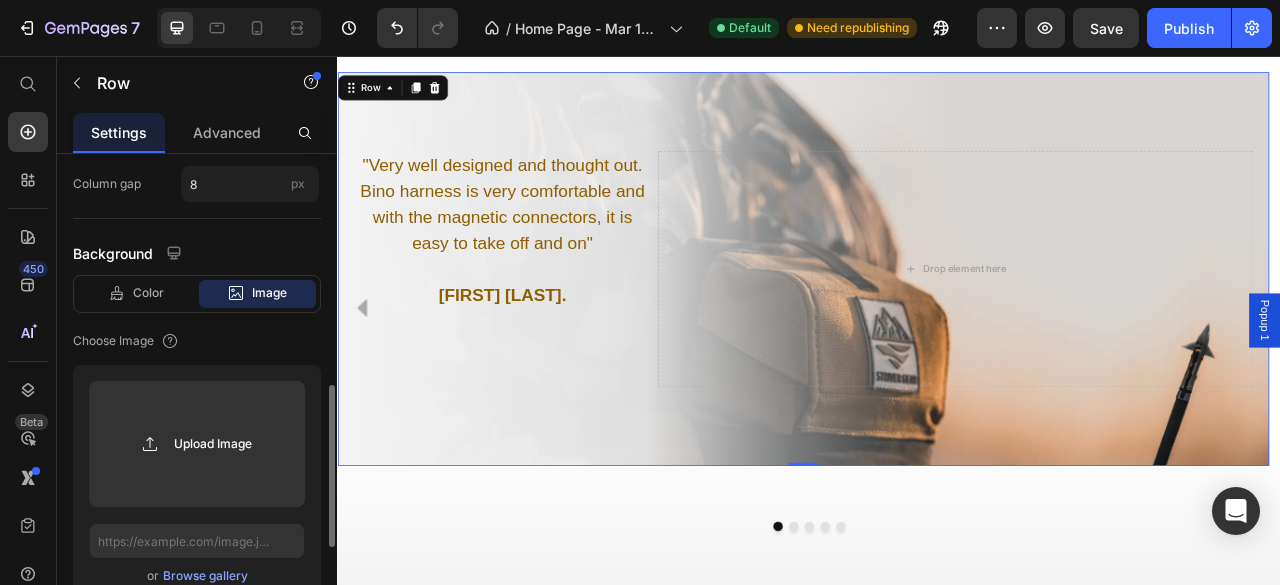 scroll, scrollTop: 752, scrollLeft: 0, axis: vertical 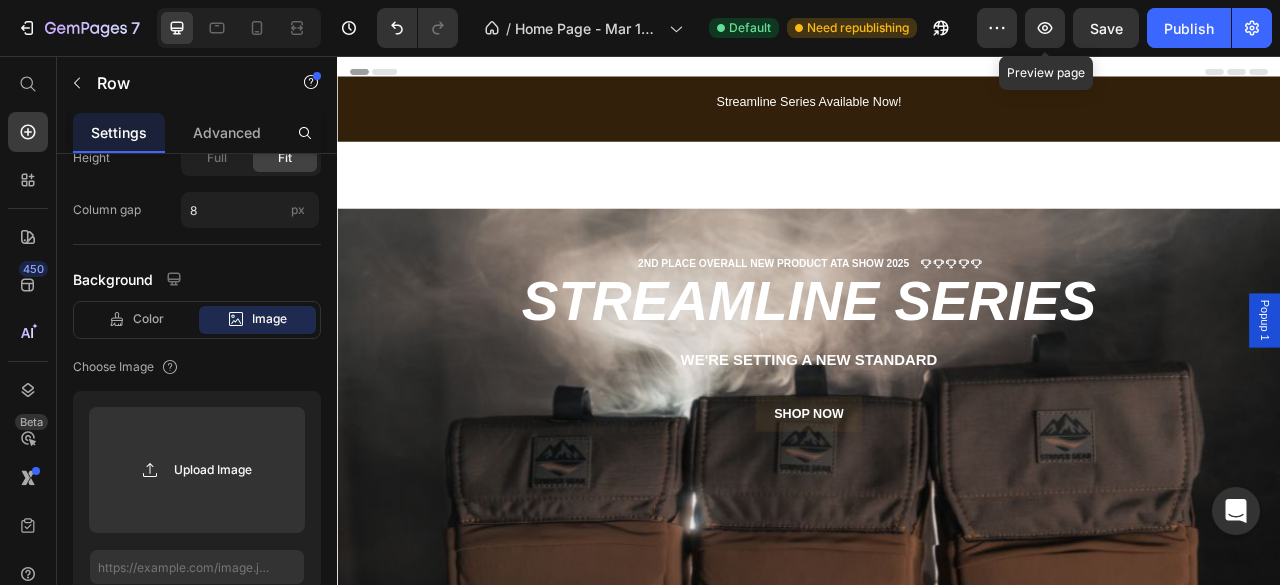 click 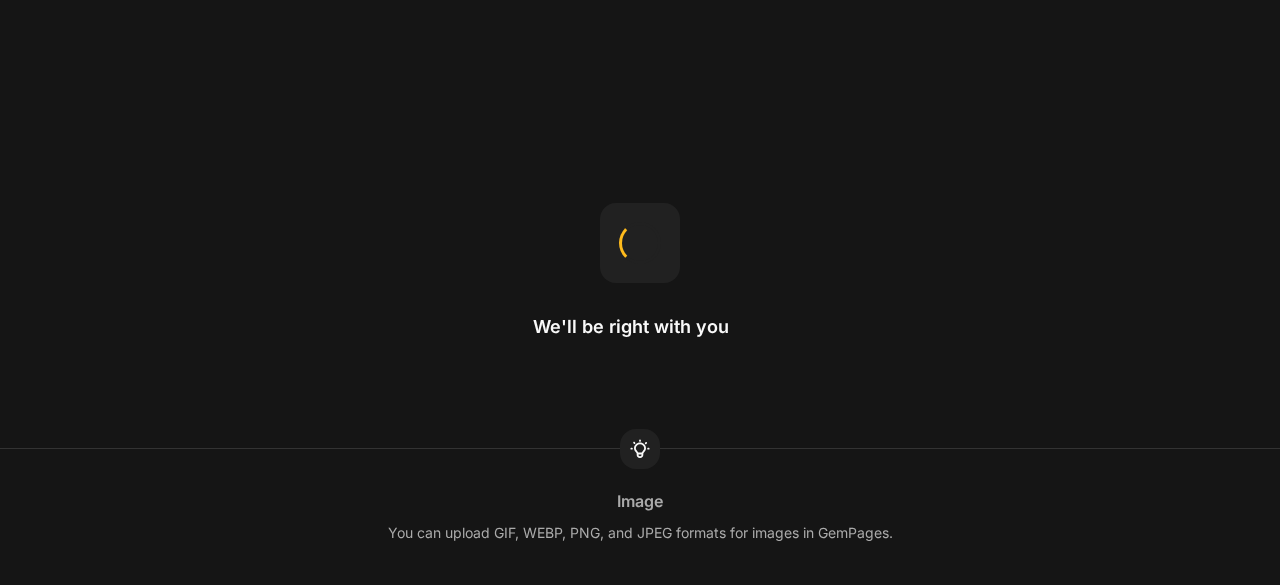 scroll, scrollTop: 0, scrollLeft: 0, axis: both 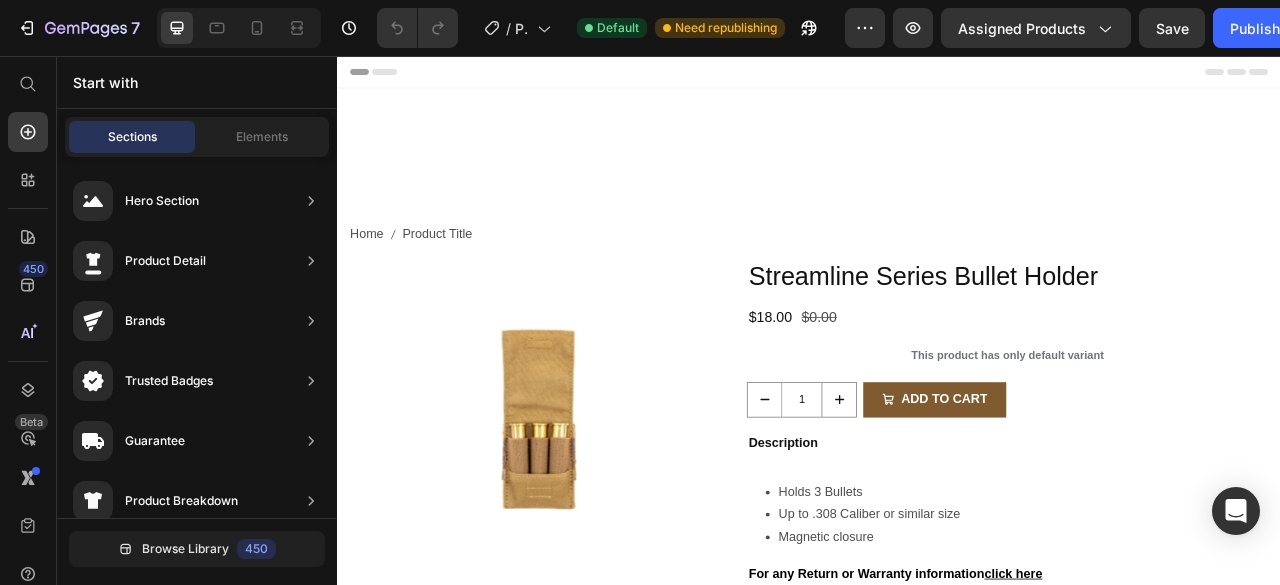 click on "Assigned Products" 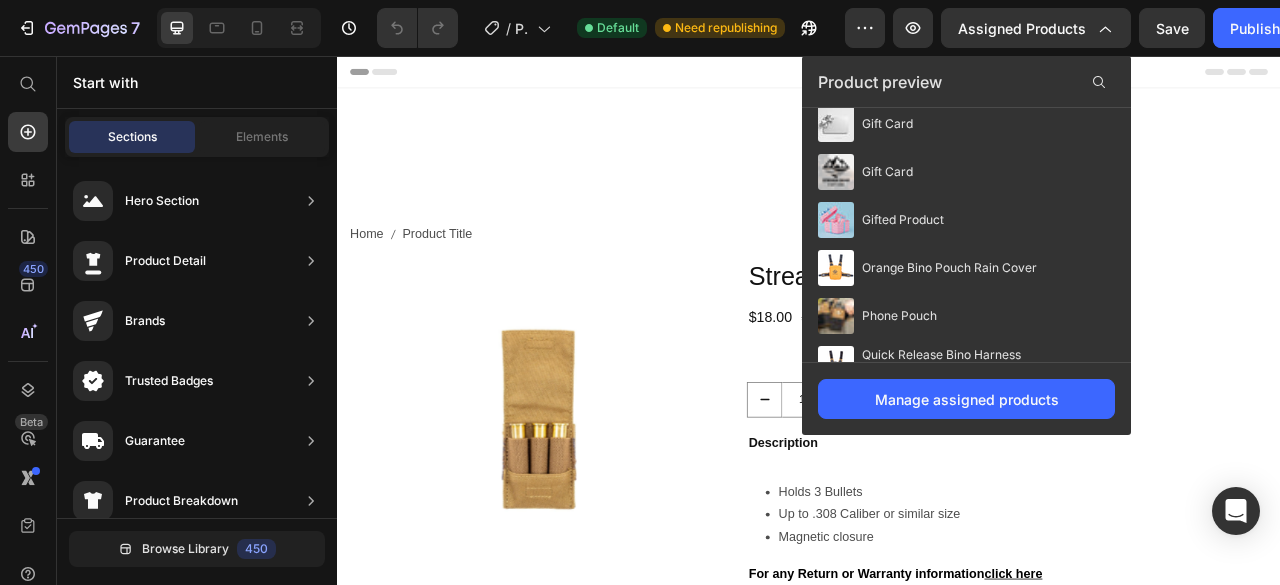 scroll, scrollTop: 0, scrollLeft: 0, axis: both 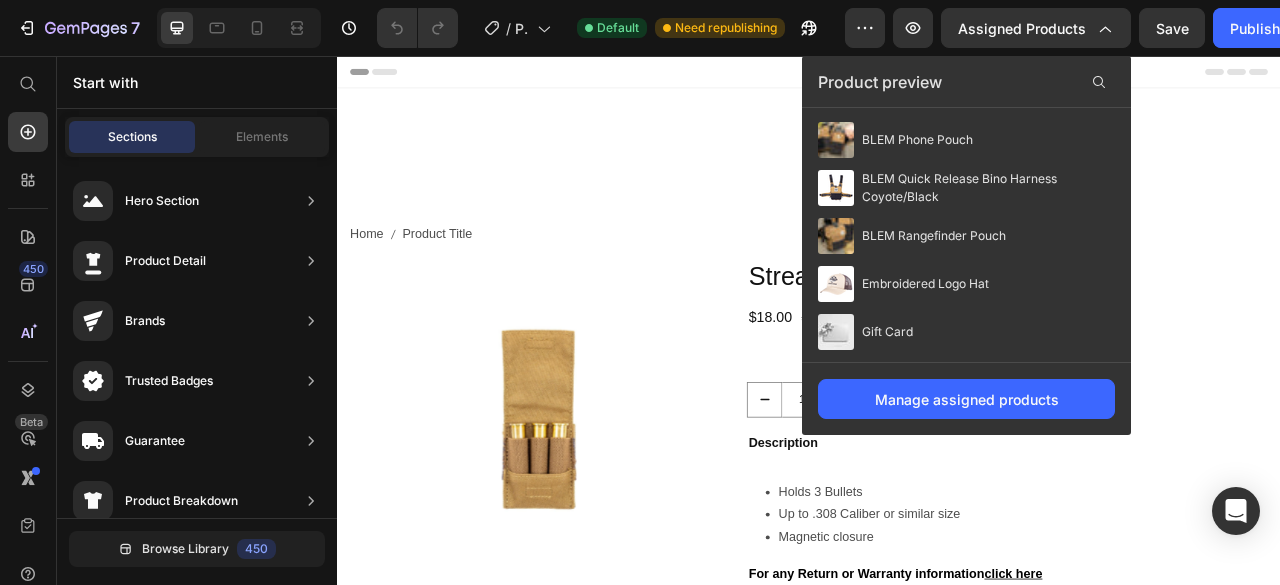 click on "Assigned Products" 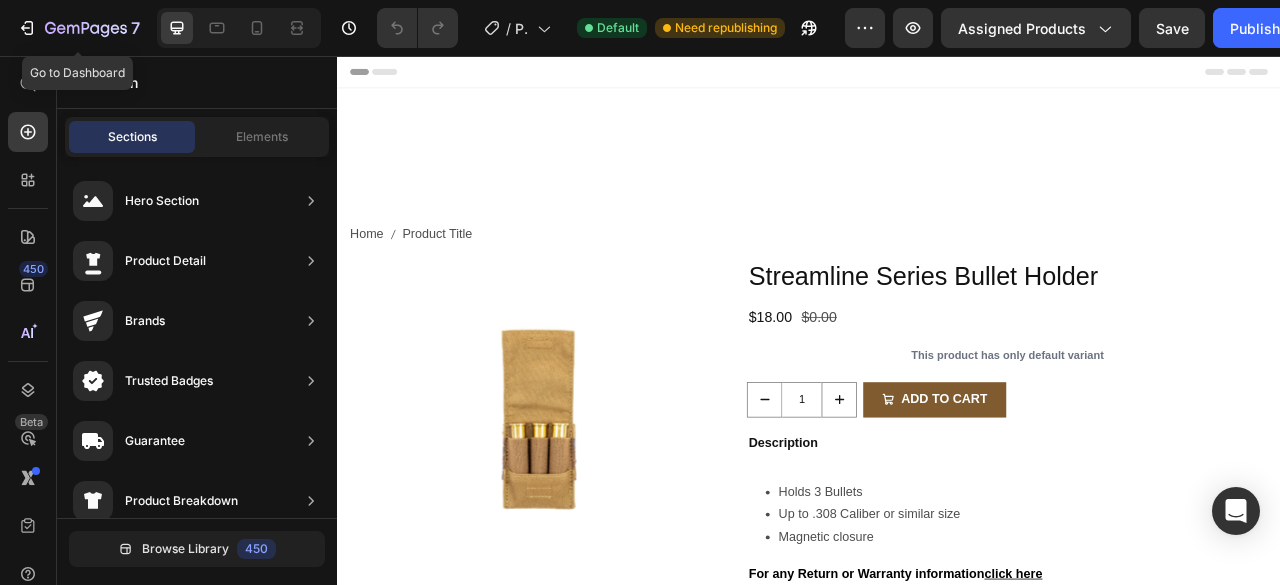 click 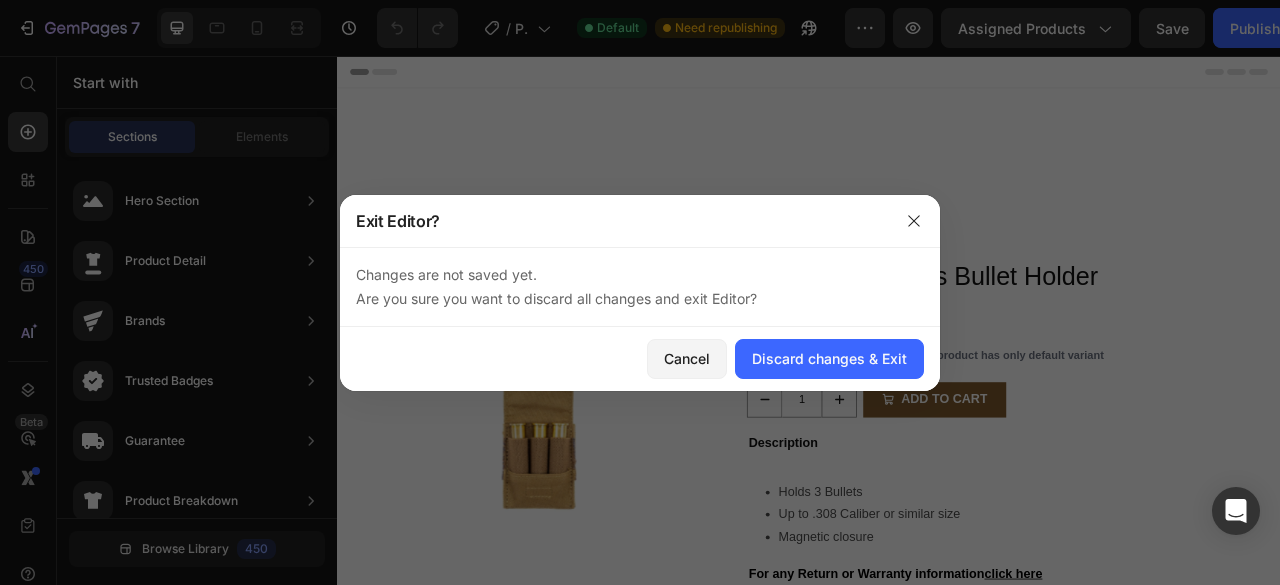 click on "Cancel Discard changes & Exit" at bounding box center (640, 359) 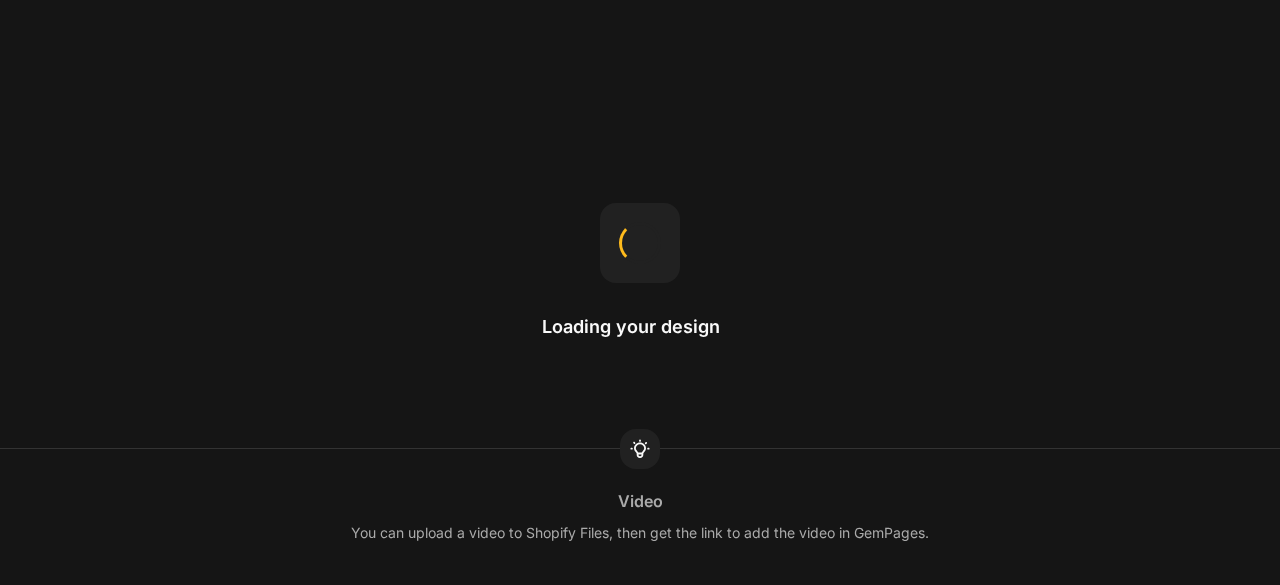scroll, scrollTop: 0, scrollLeft: 0, axis: both 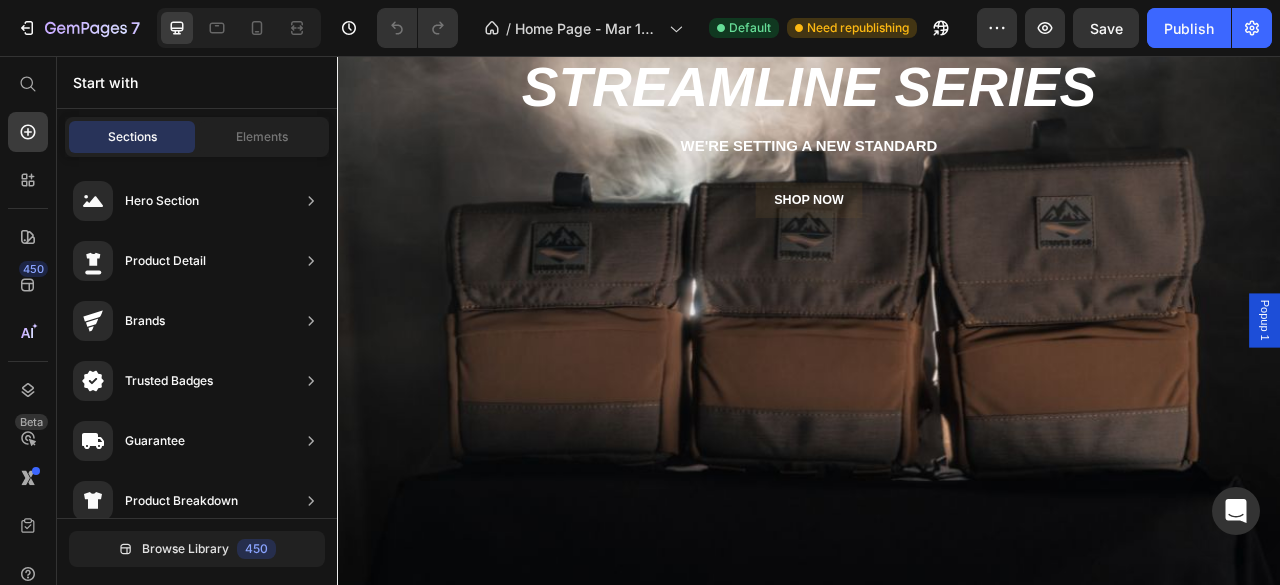 click on "Publish" at bounding box center [1189, 28] 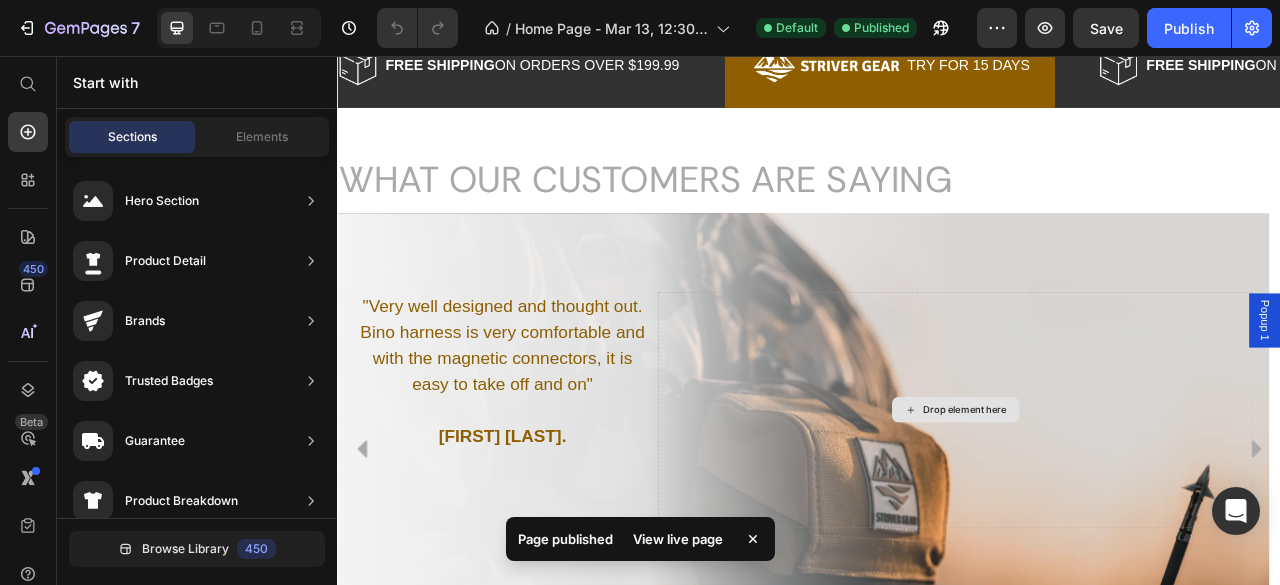 scroll, scrollTop: 1054, scrollLeft: 0, axis: vertical 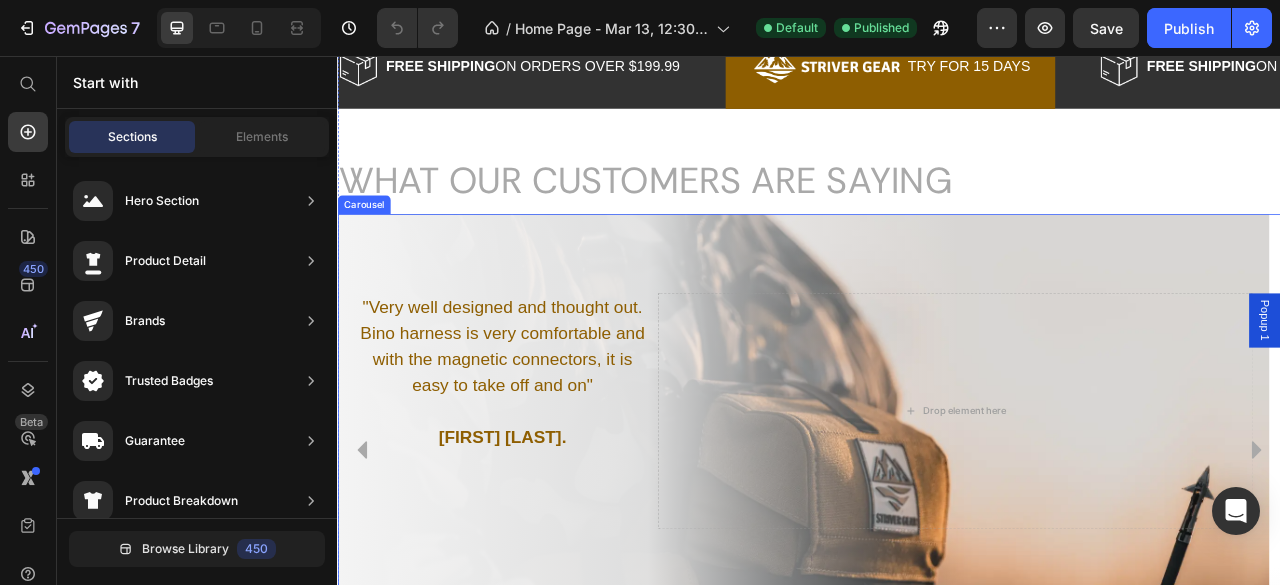click 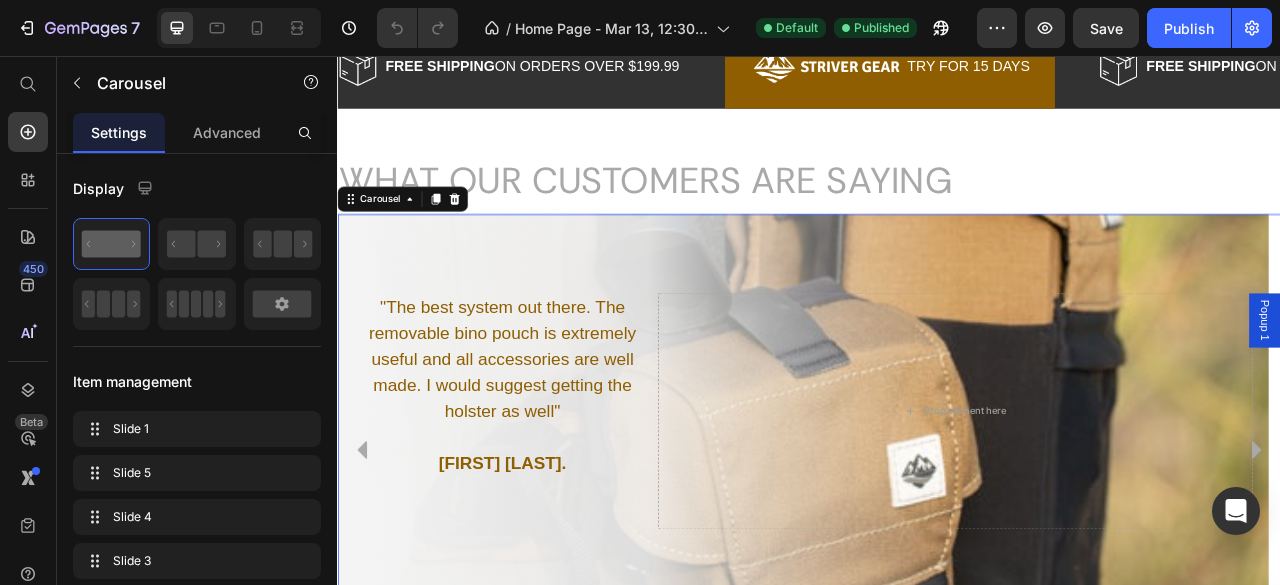 click 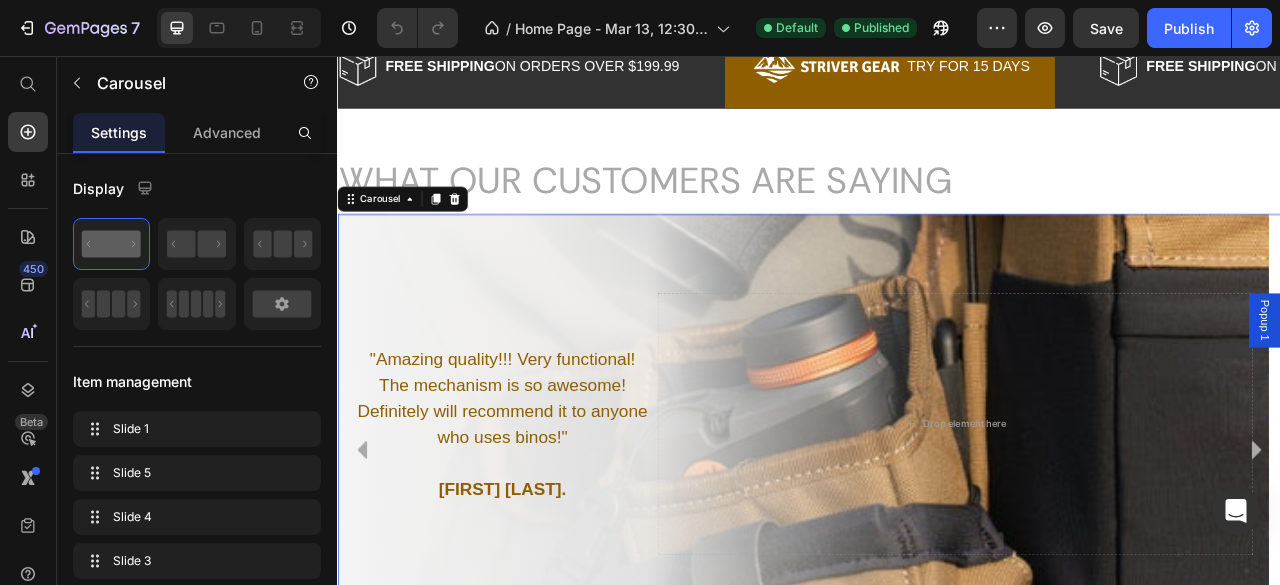 click 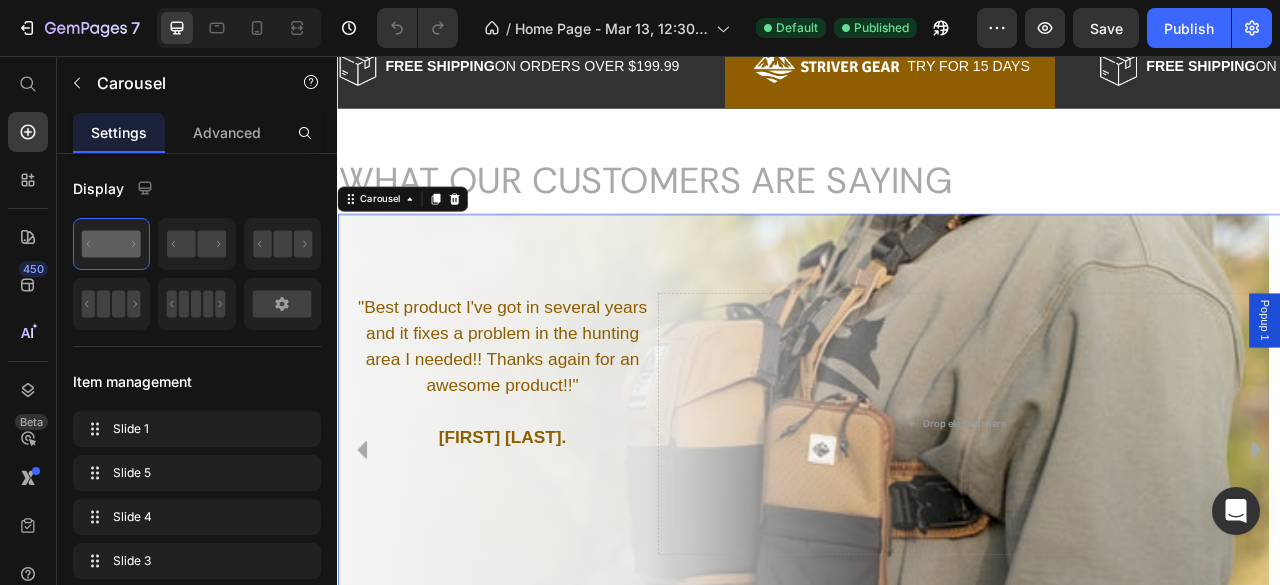 click 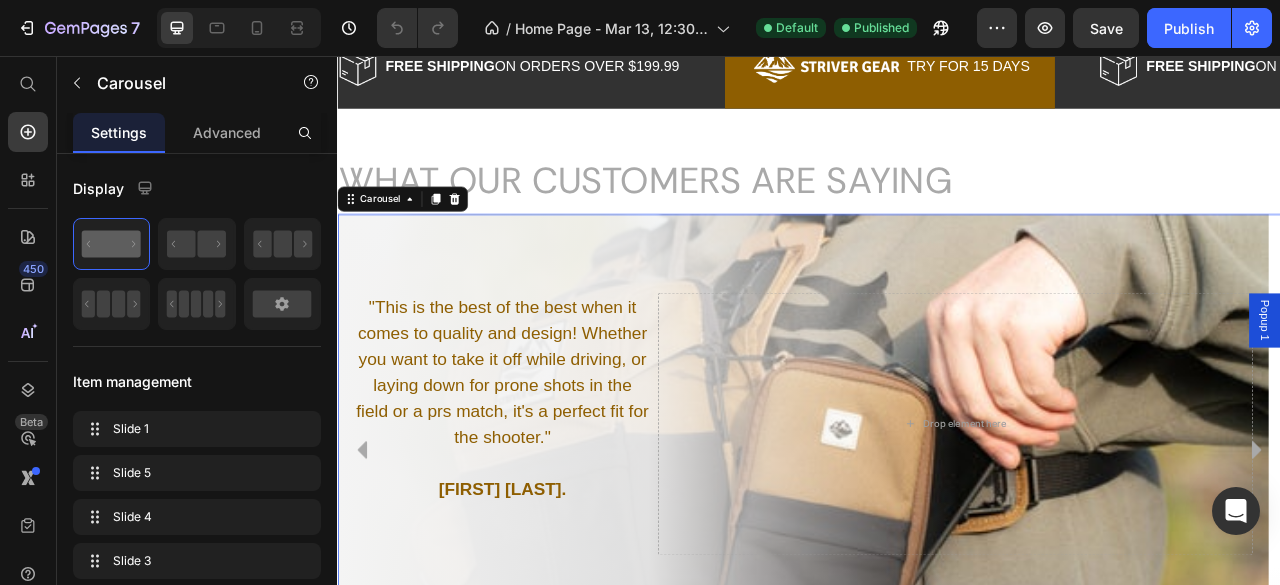 click 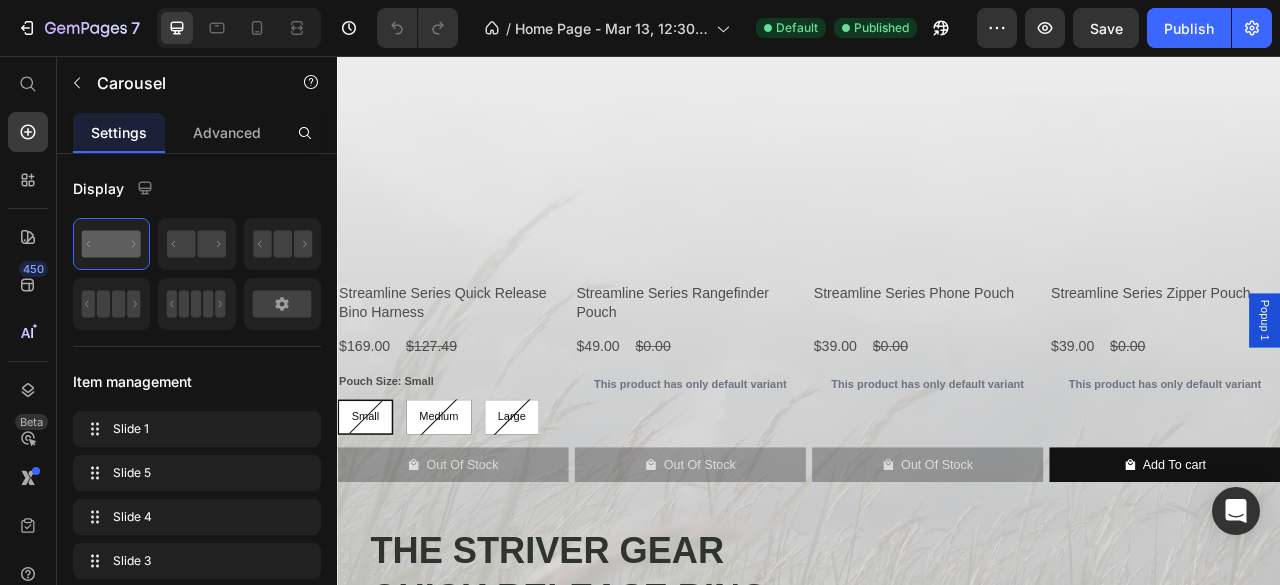 scroll, scrollTop: 2000, scrollLeft: 0, axis: vertical 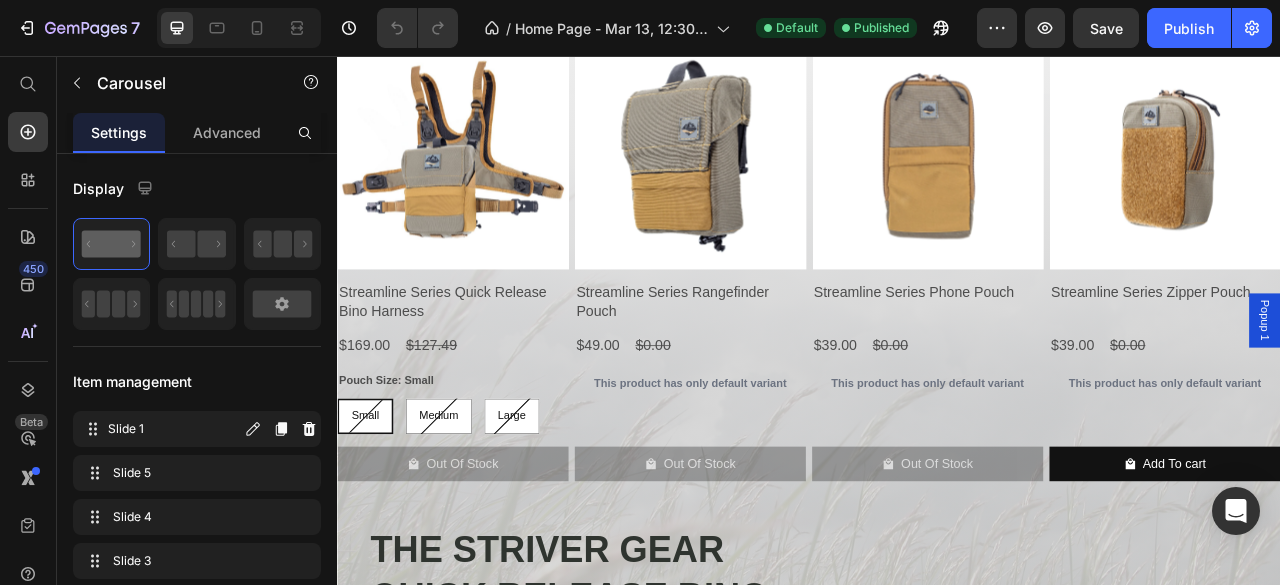 click 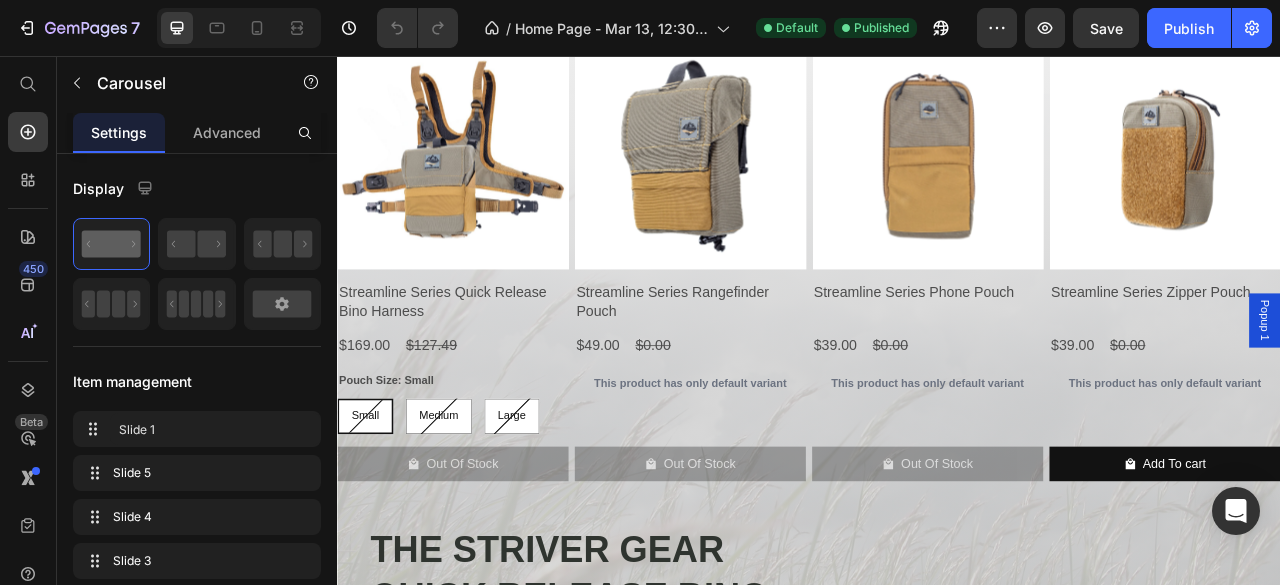 click on "Item management" at bounding box center [197, 381] 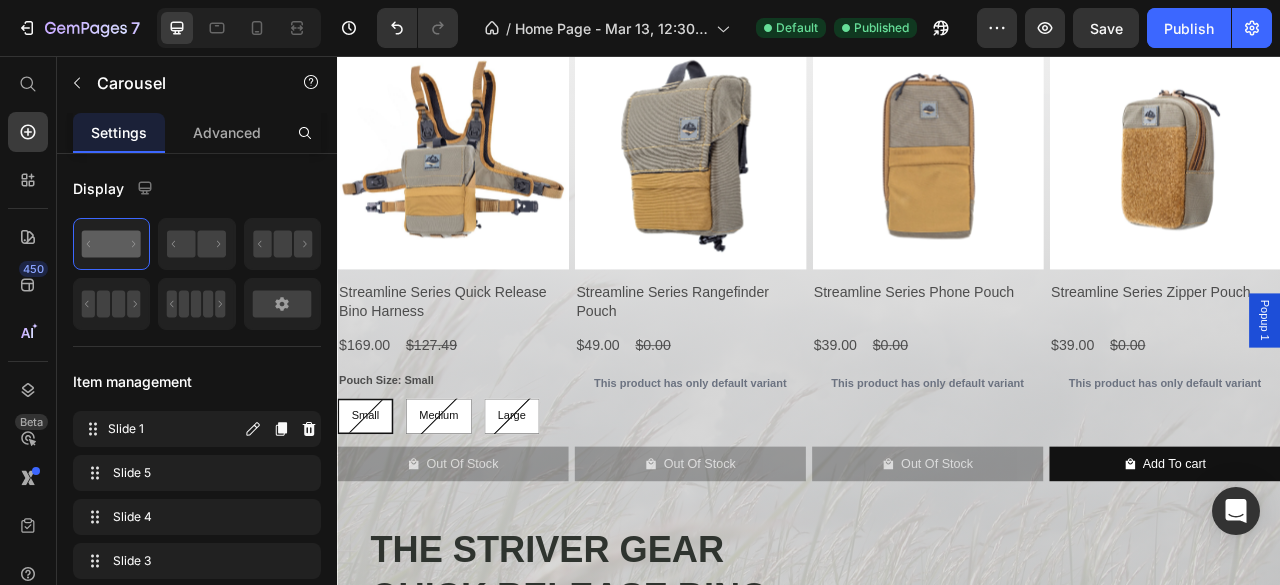click on "Slide 1" at bounding box center [174, 429] 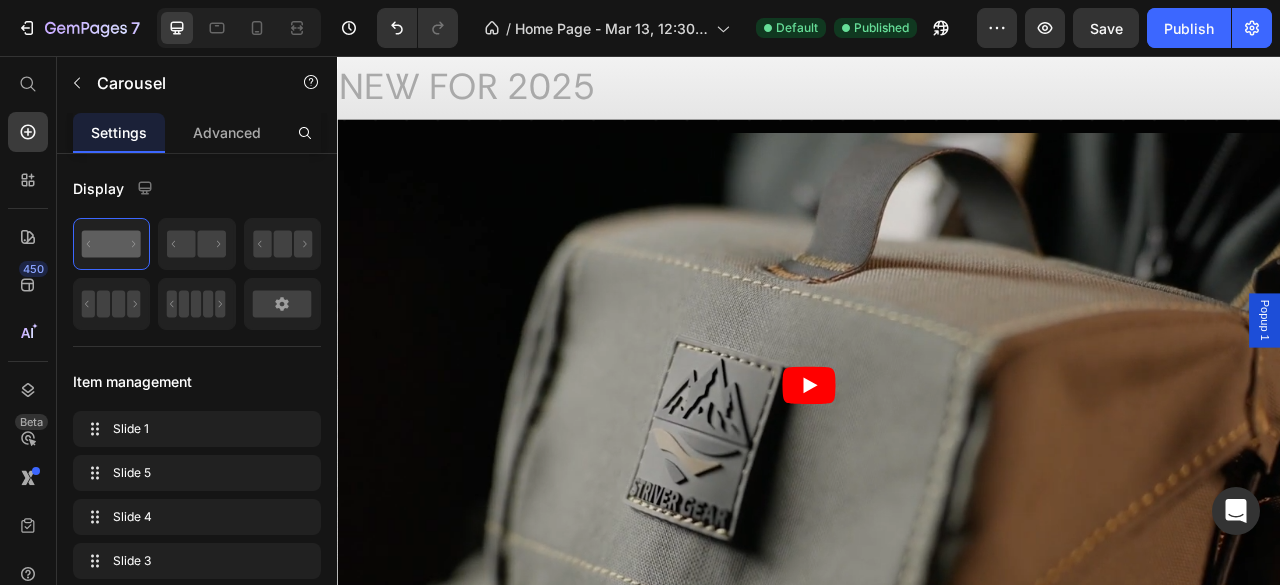 scroll, scrollTop: 3204, scrollLeft: 0, axis: vertical 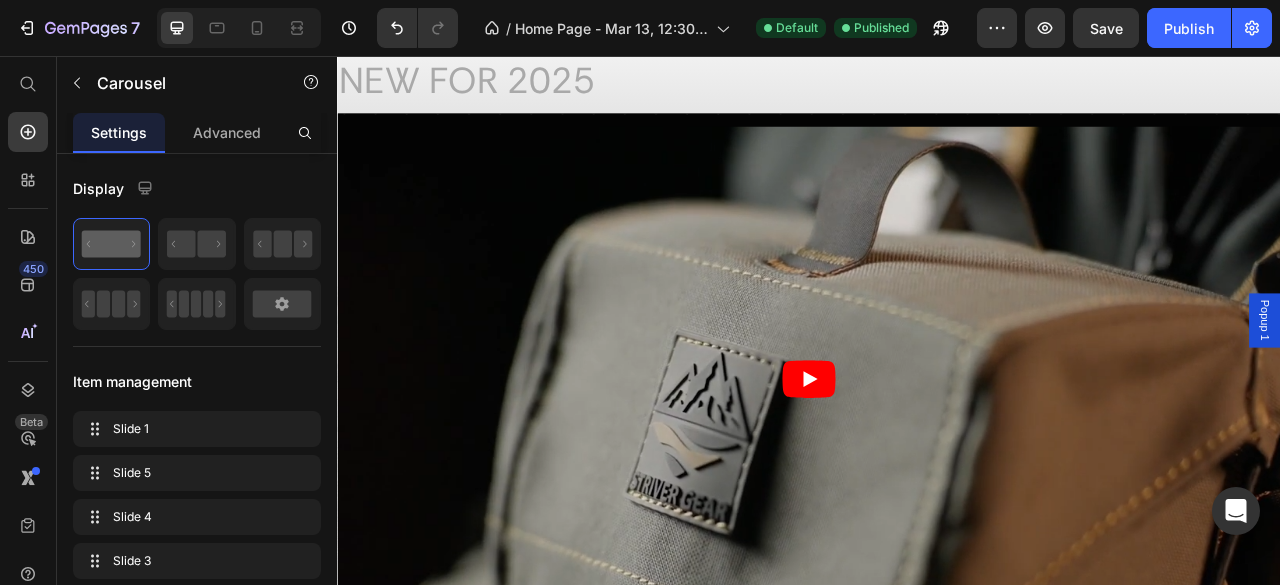 click on "Publish" 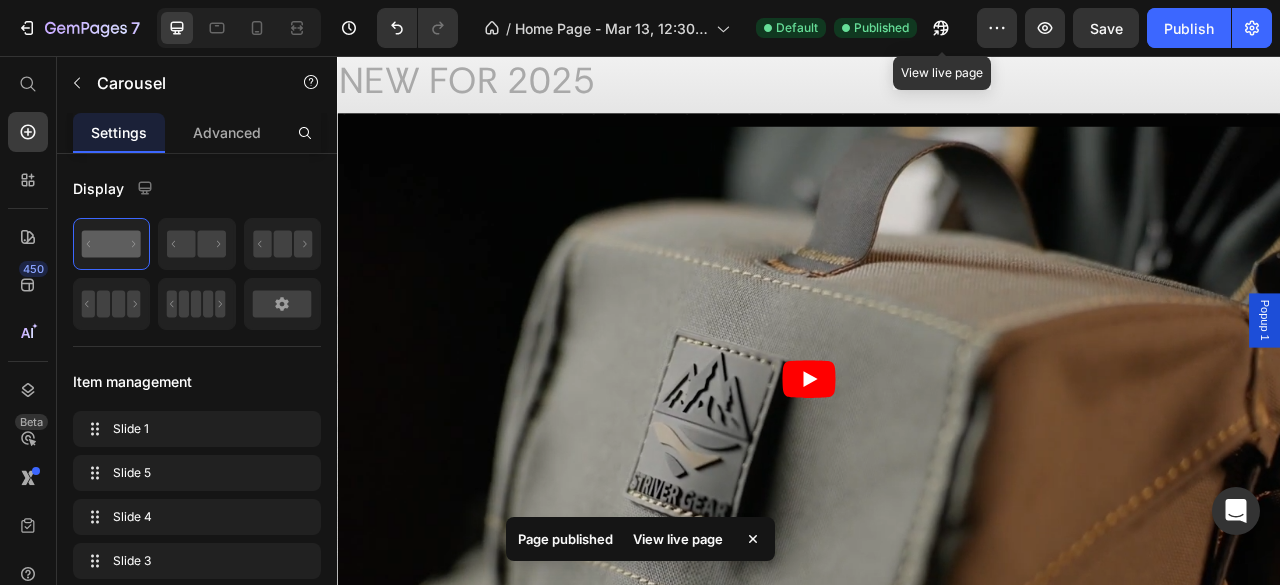 click 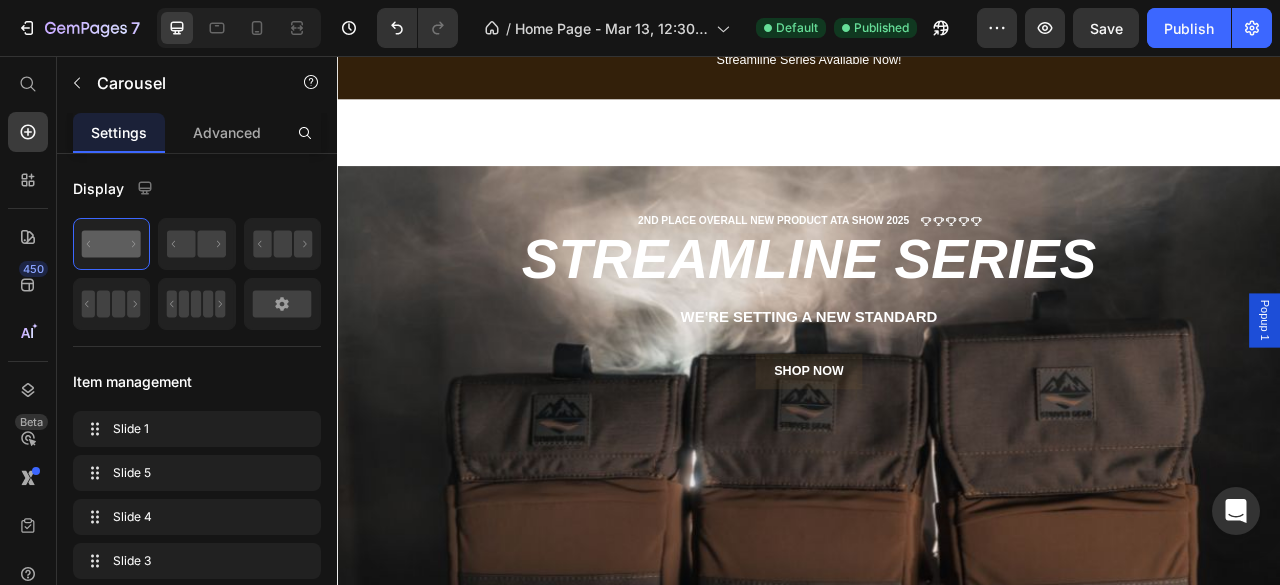 scroll, scrollTop: 0, scrollLeft: 0, axis: both 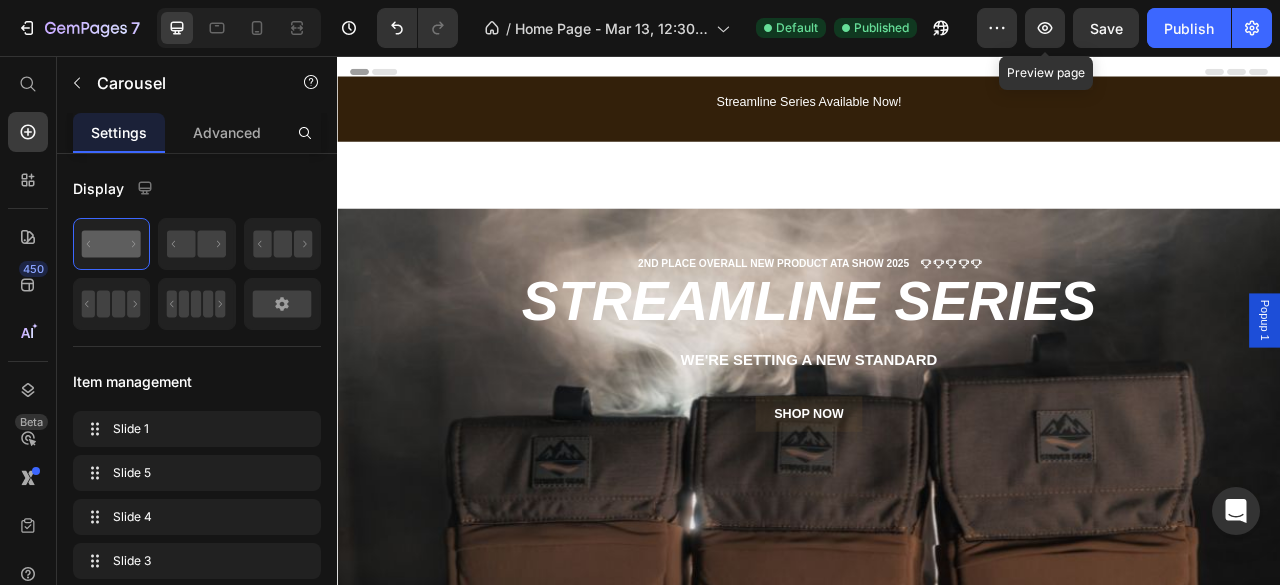 click 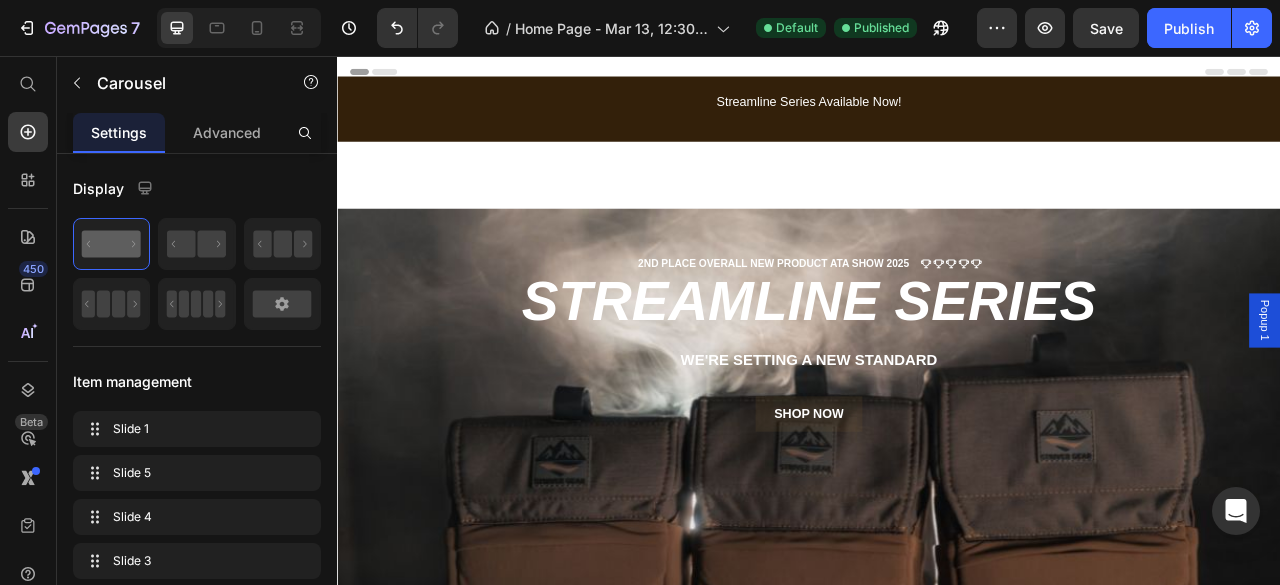click on "Publish" at bounding box center [1189, 28] 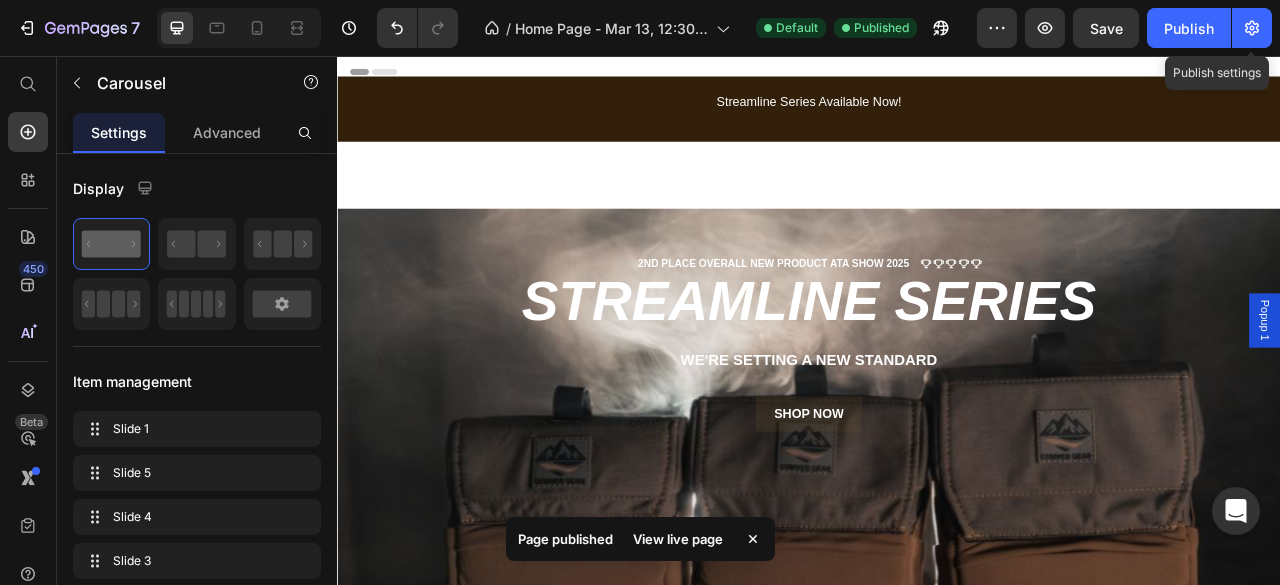 click 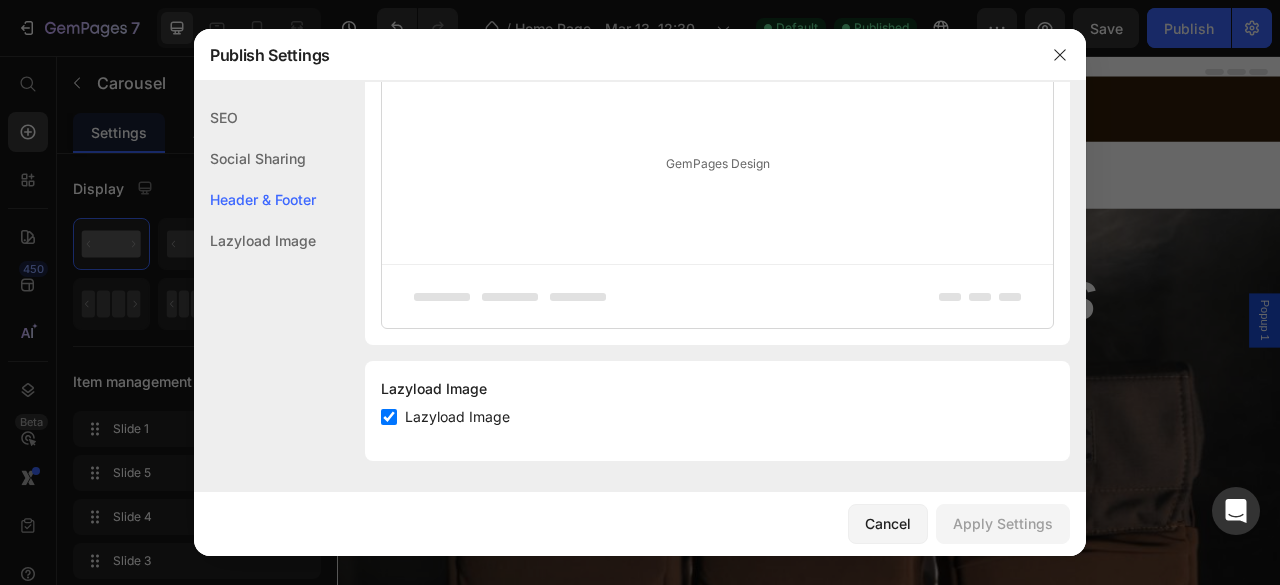 scroll, scrollTop: 0, scrollLeft: 0, axis: both 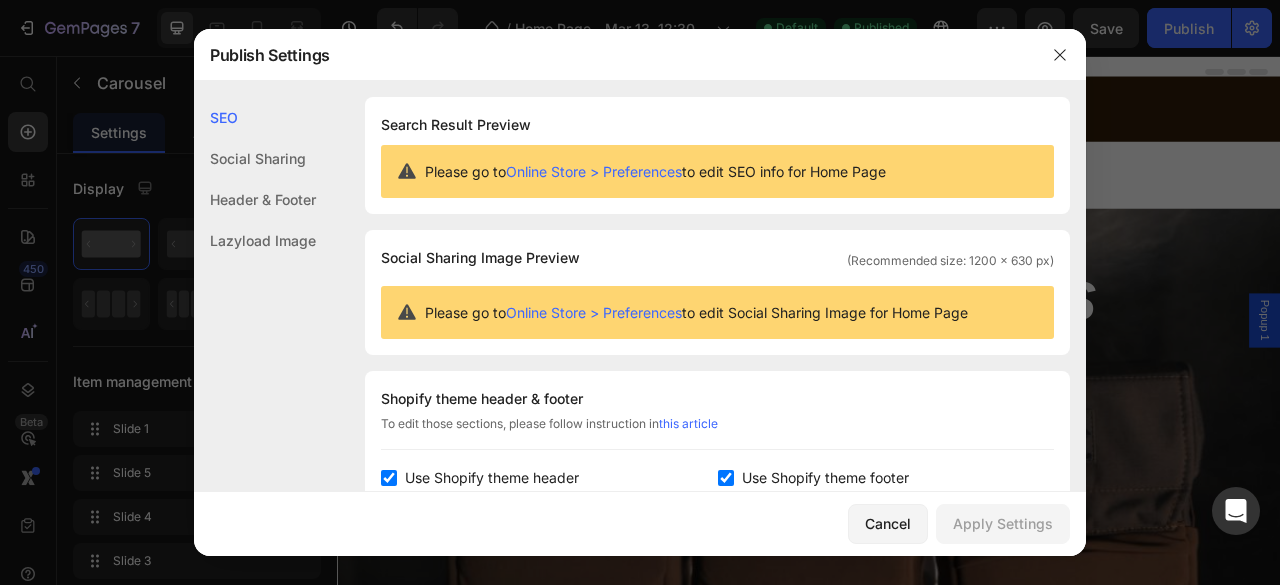 click 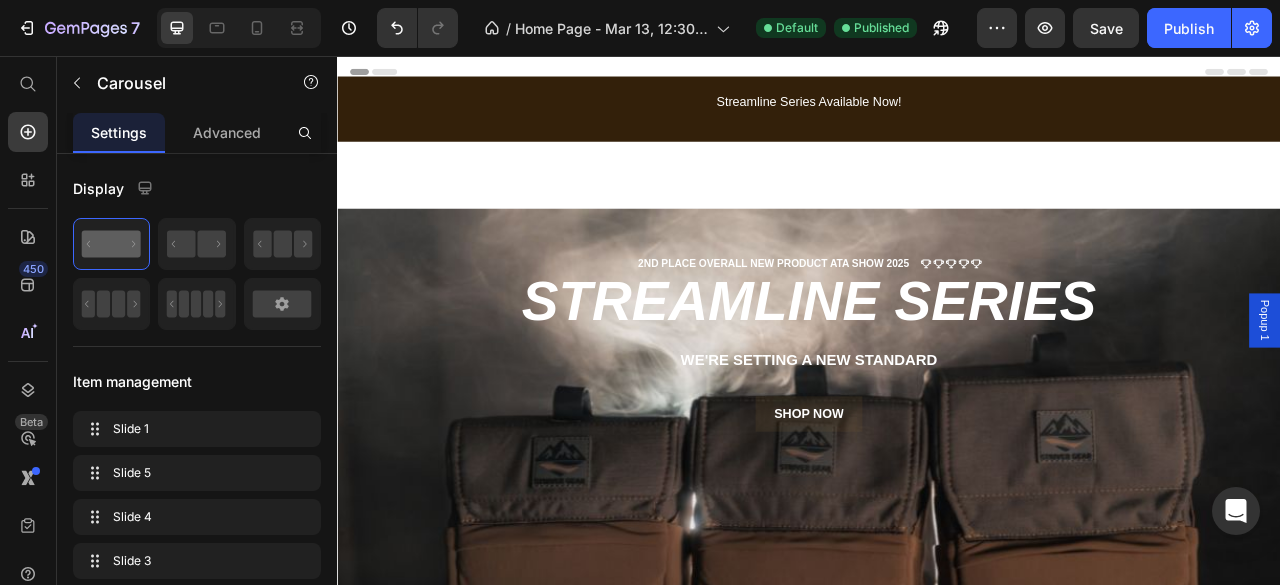 click on "Publish" at bounding box center (1189, 28) 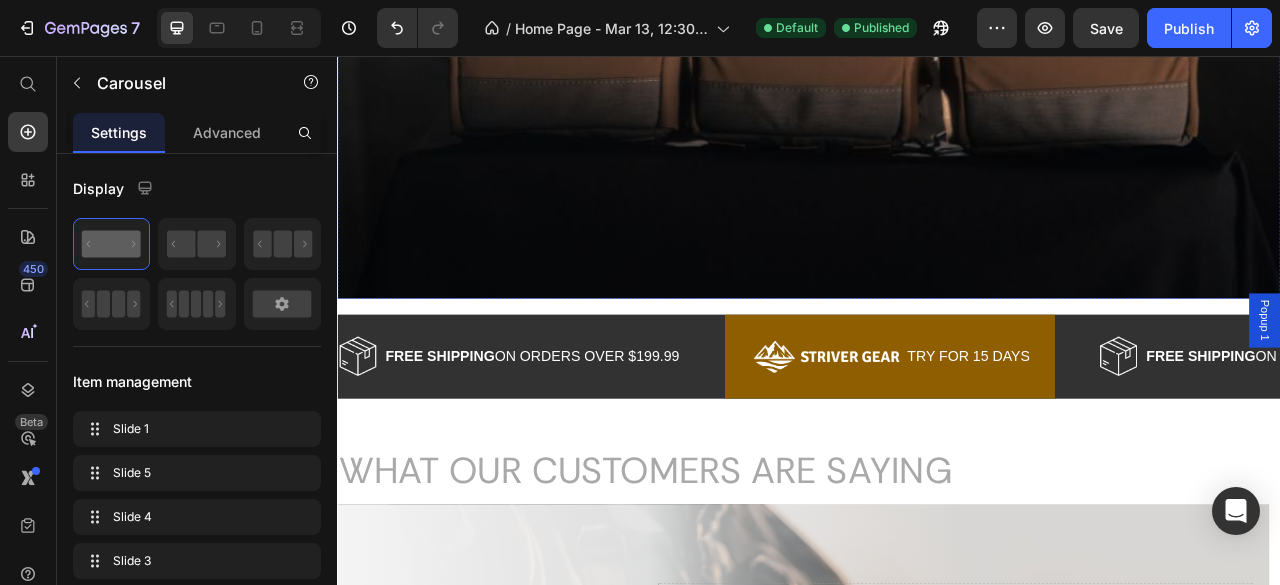 scroll, scrollTop: 683, scrollLeft: 0, axis: vertical 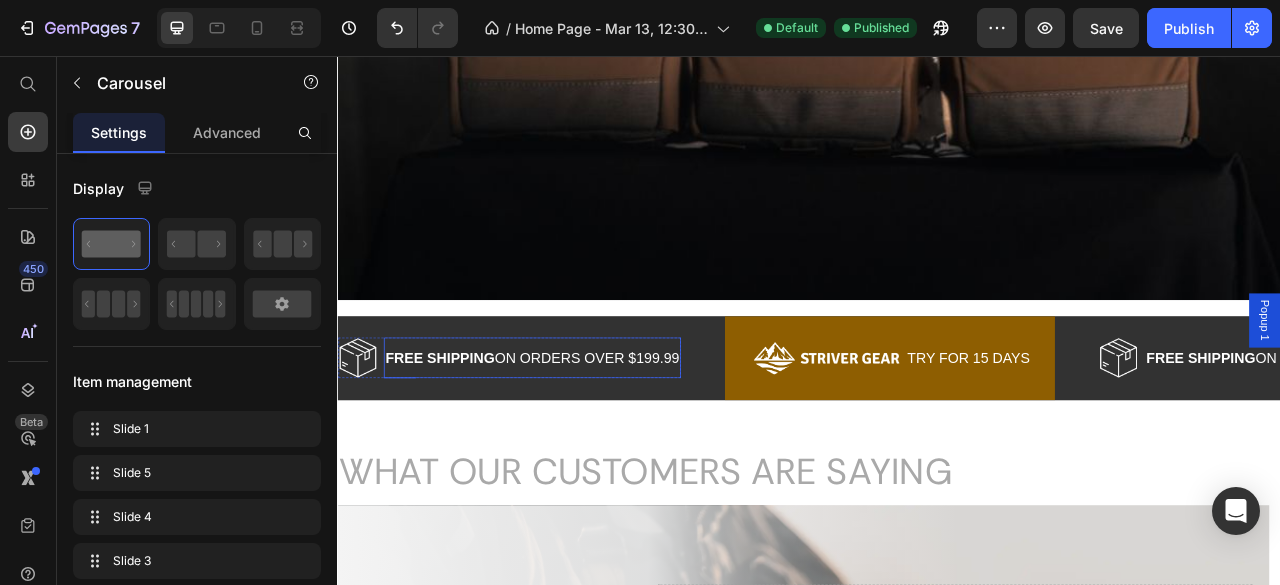 click on "FREE SHIPPING  ON ORDERS OVER $199.99 Text" at bounding box center [585, 440] 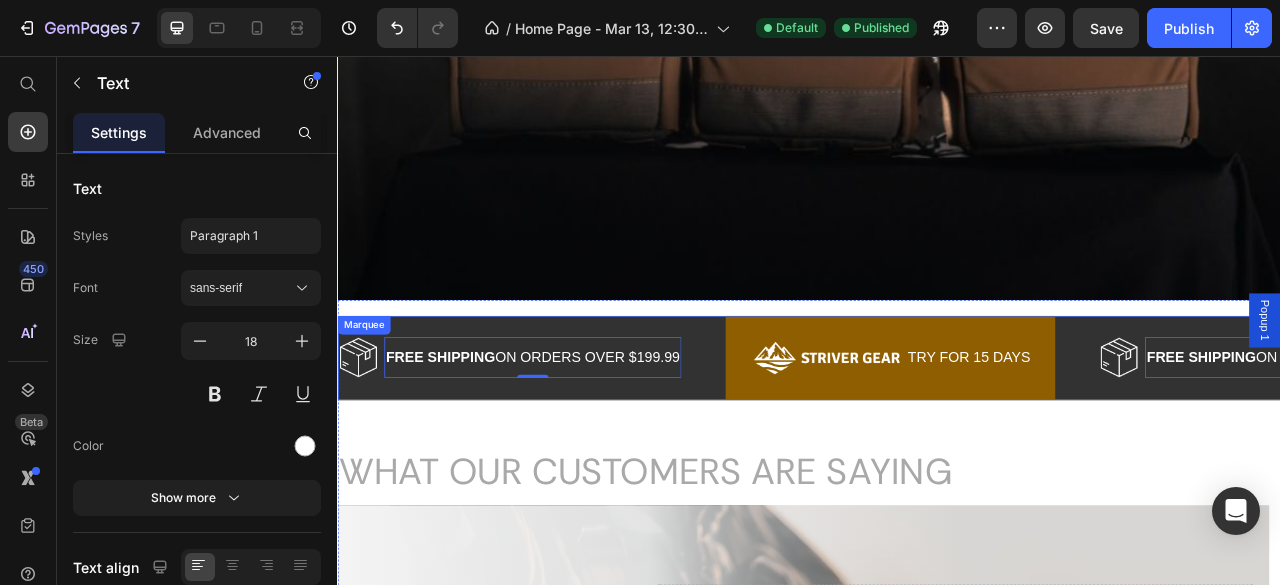 click on "Image FREE SHIPPING  ON ORDERS OVER $199.99 Text   0 Row Image TRY FOR 15 DAYS Text Row" at bounding box center [822, 440] 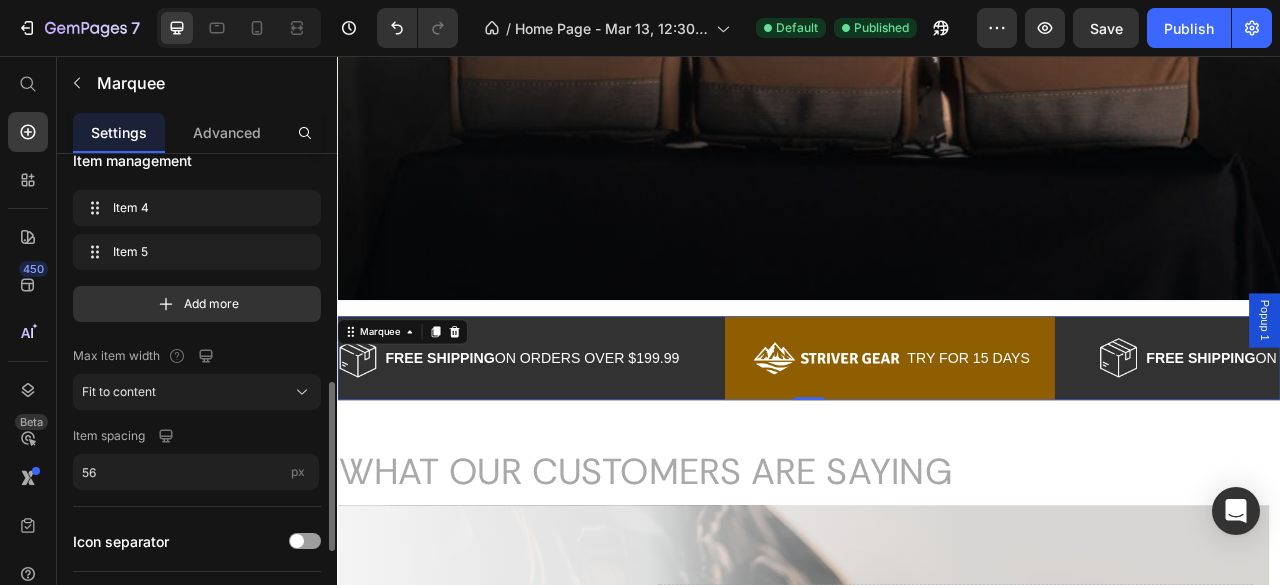 scroll, scrollTop: 0, scrollLeft: 0, axis: both 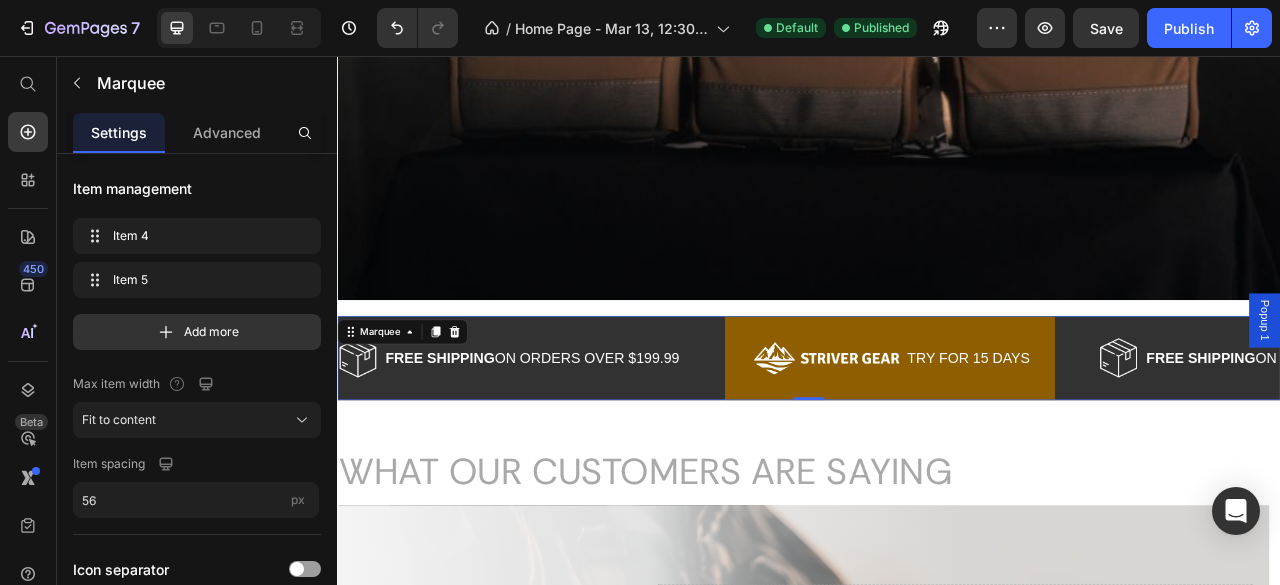 drag, startPoint x: 232, startPoint y: 130, endPoint x: 183, endPoint y: 136, distance: 49.365982 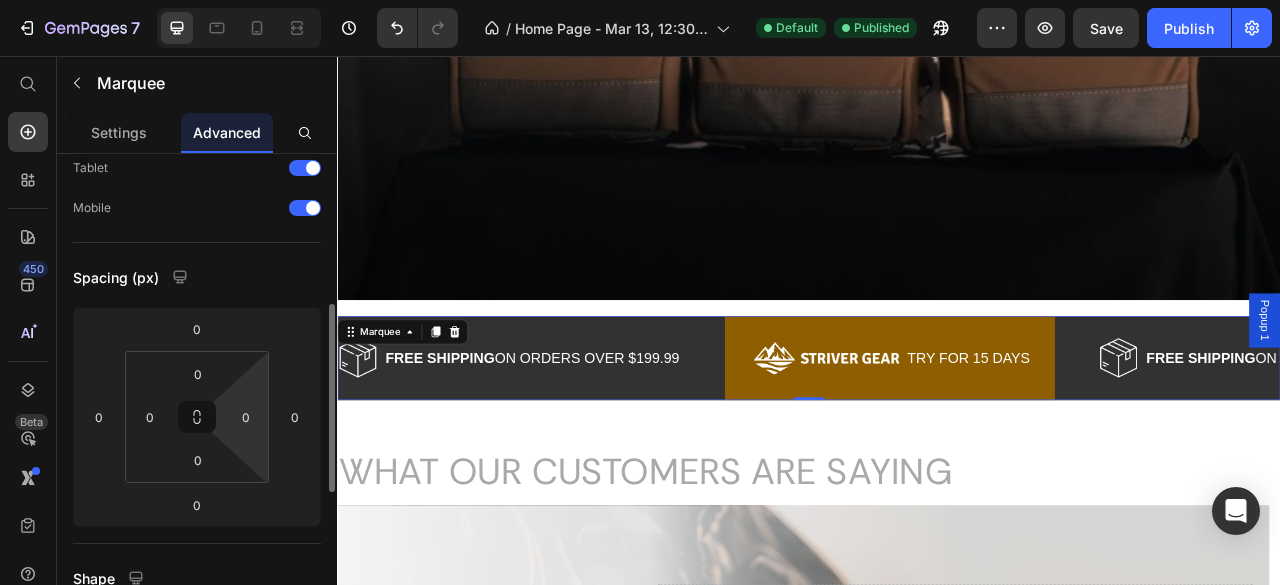 scroll, scrollTop: 0, scrollLeft: 0, axis: both 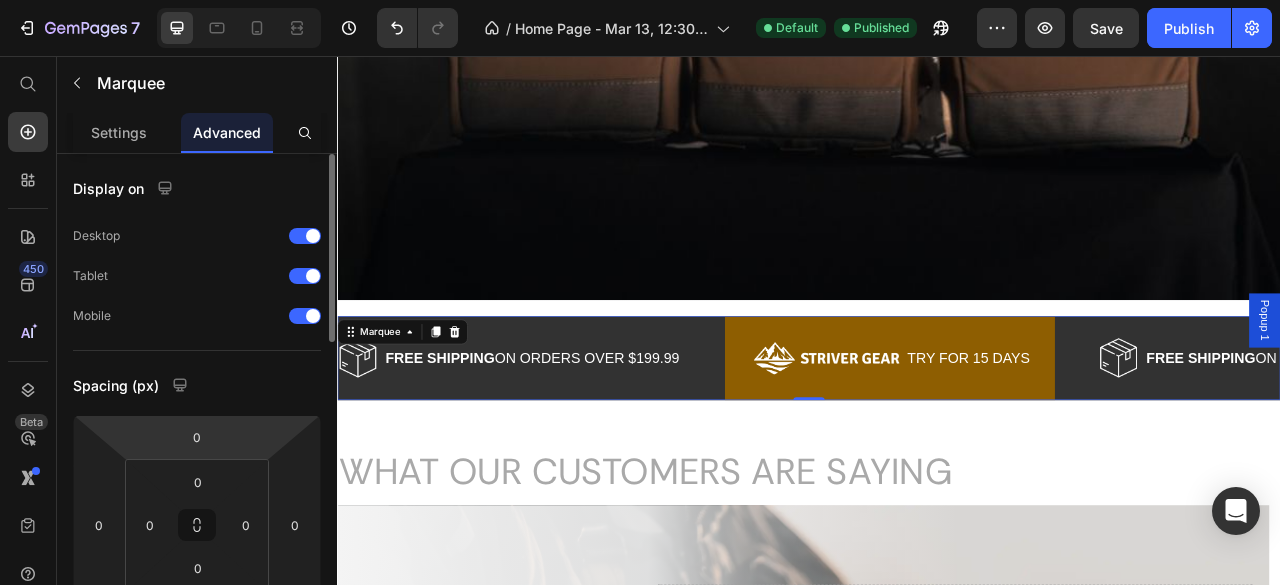 click on "Settings" at bounding box center (119, 132) 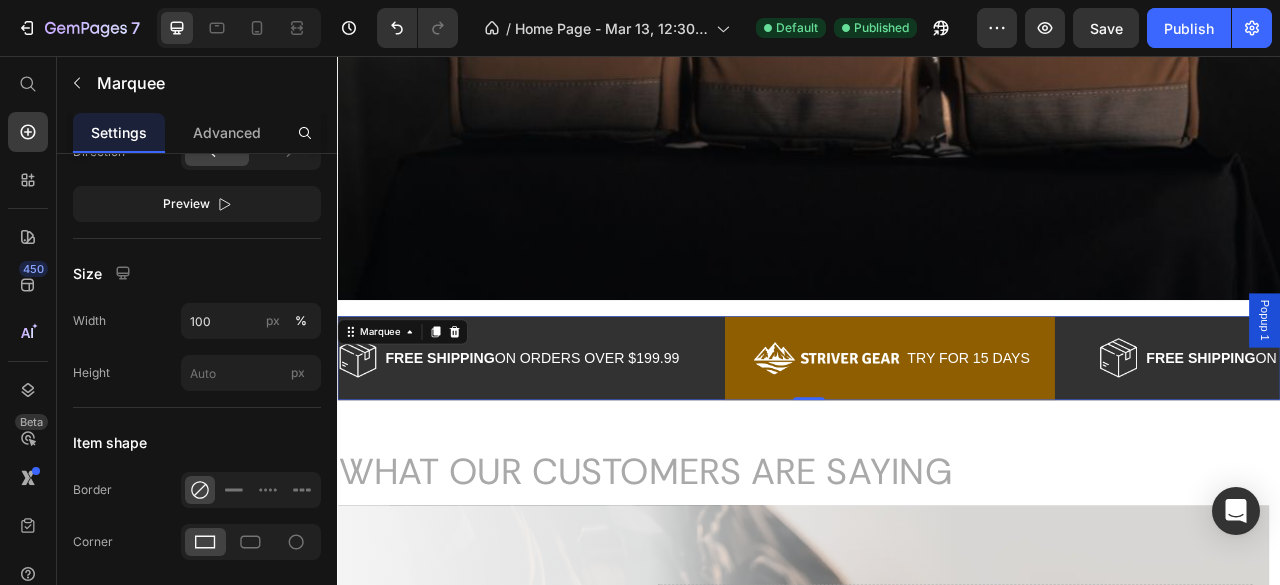 scroll, scrollTop: 918, scrollLeft: 0, axis: vertical 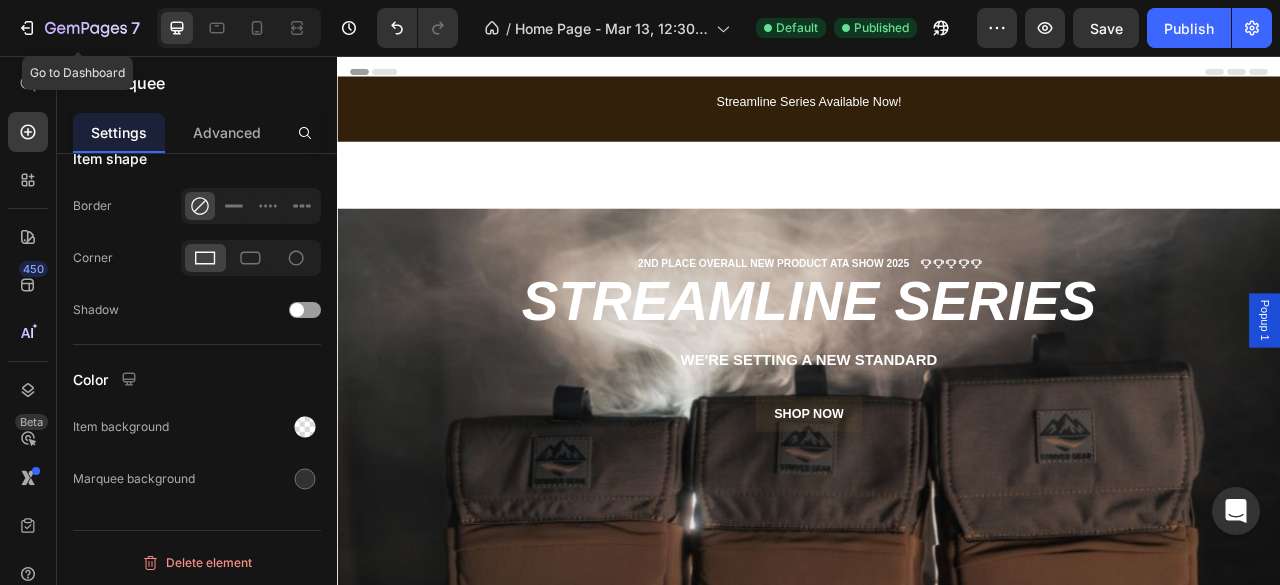 click on "7" at bounding box center [78, 28] 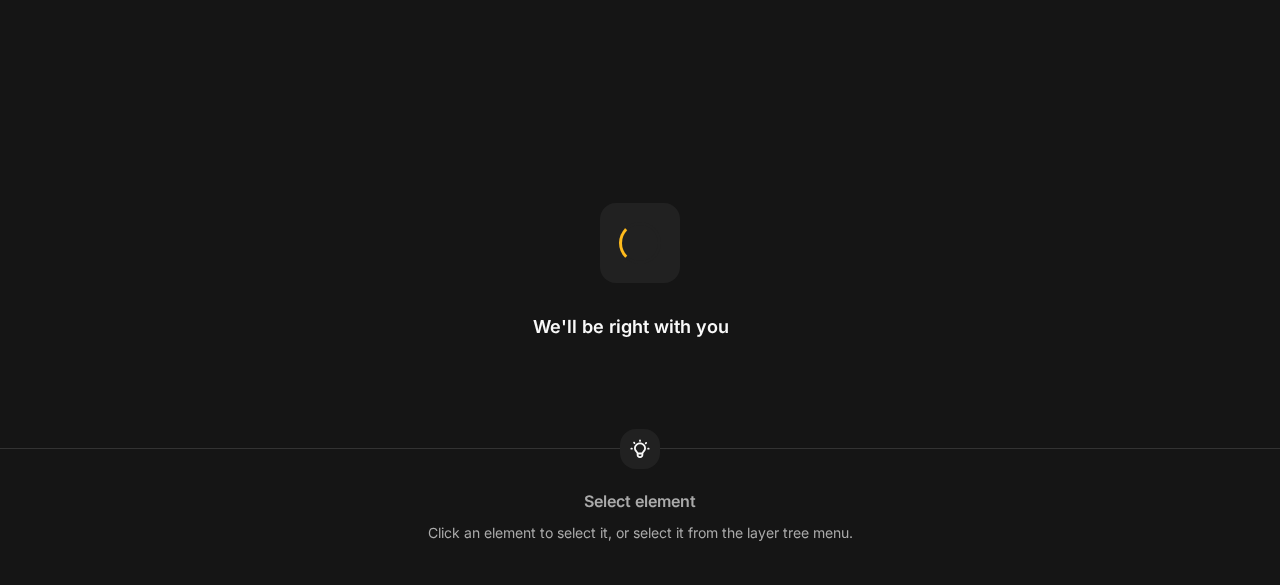 scroll, scrollTop: 0, scrollLeft: 0, axis: both 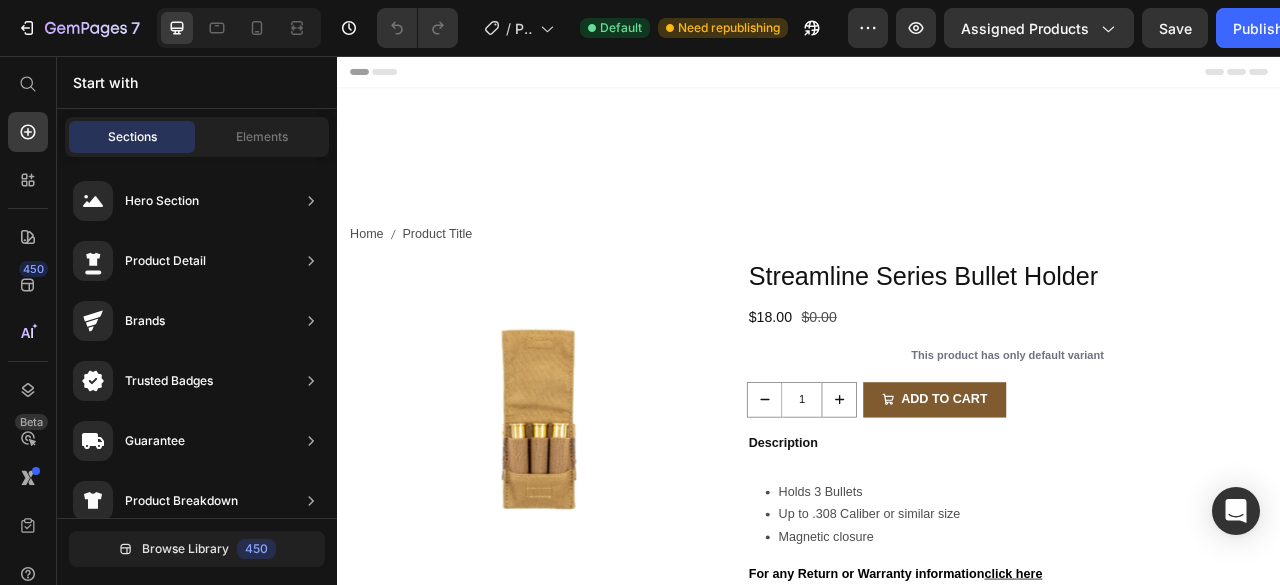 click on "Assigned Products" 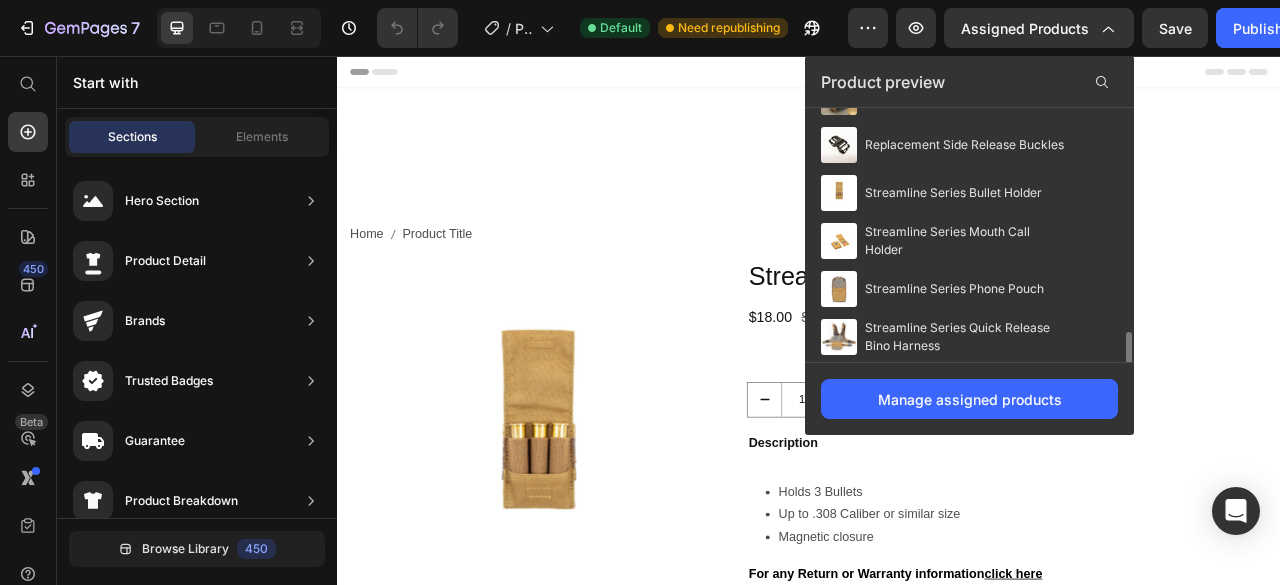 scroll, scrollTop: 626, scrollLeft: 0, axis: vertical 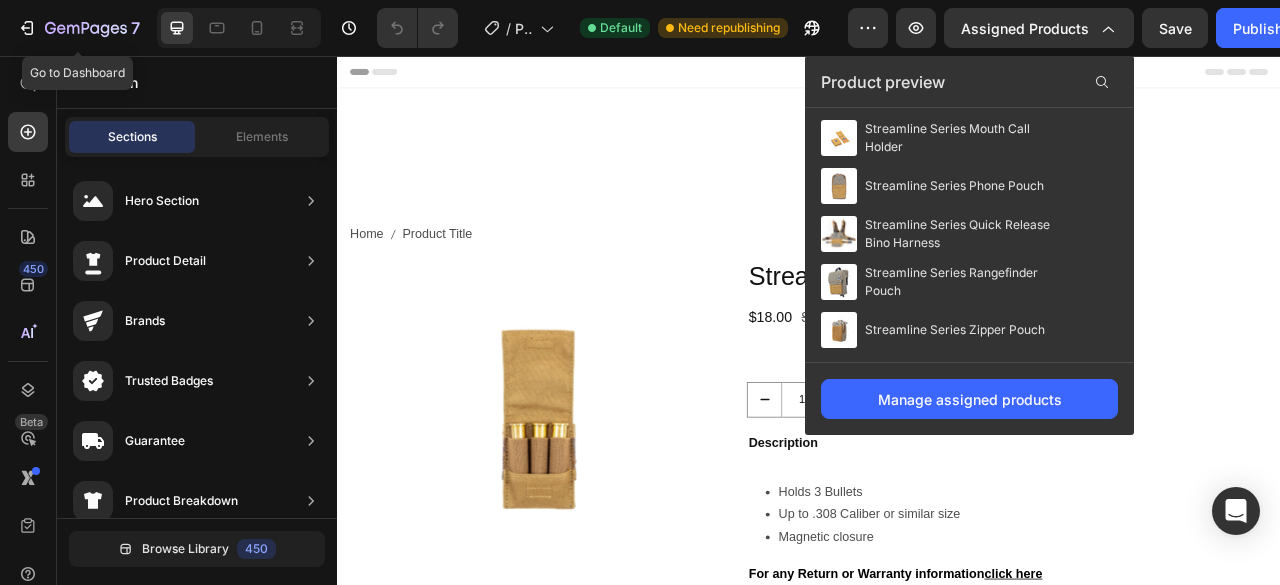 click on "7" 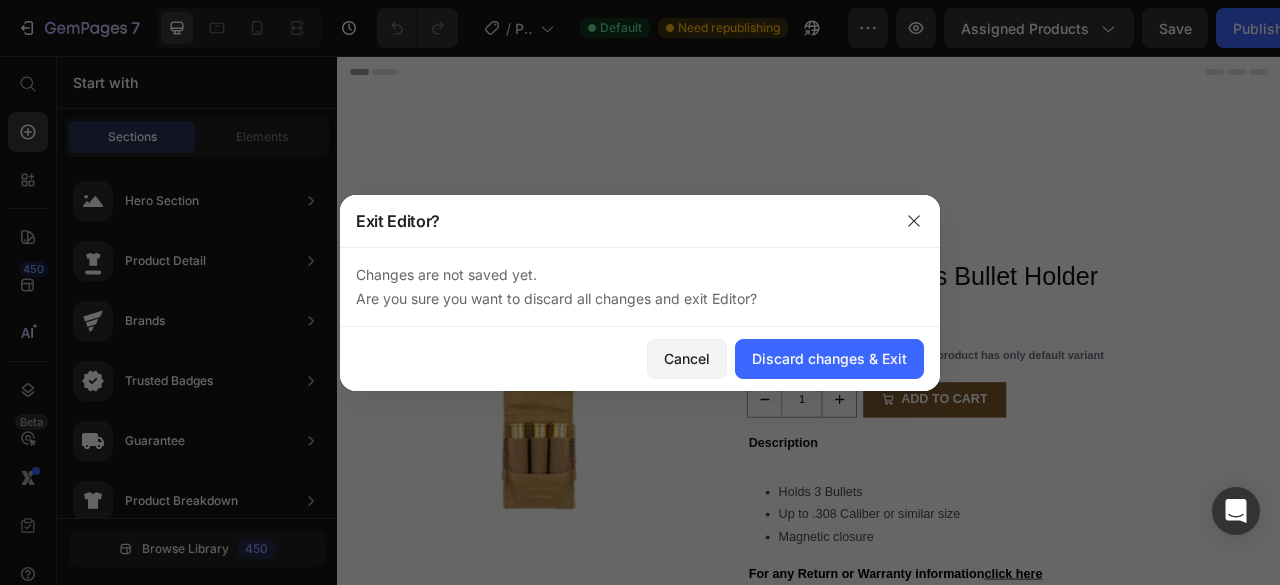 click on "Discard changes & Exit" at bounding box center (829, 358) 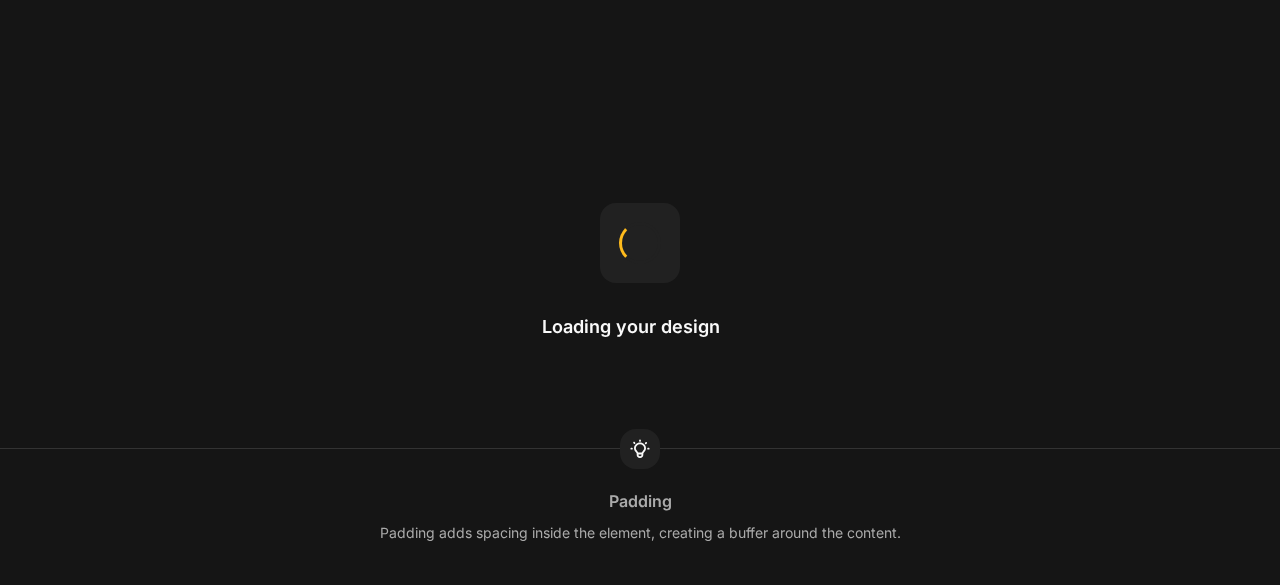 scroll, scrollTop: 0, scrollLeft: 0, axis: both 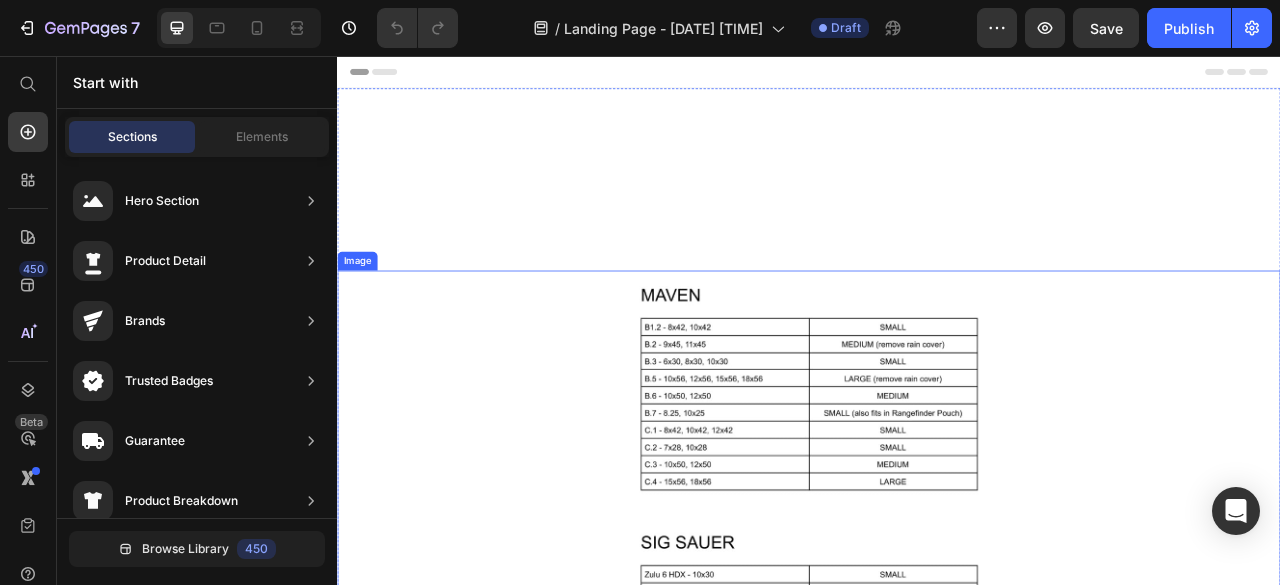 click at bounding box center (937, 2270) 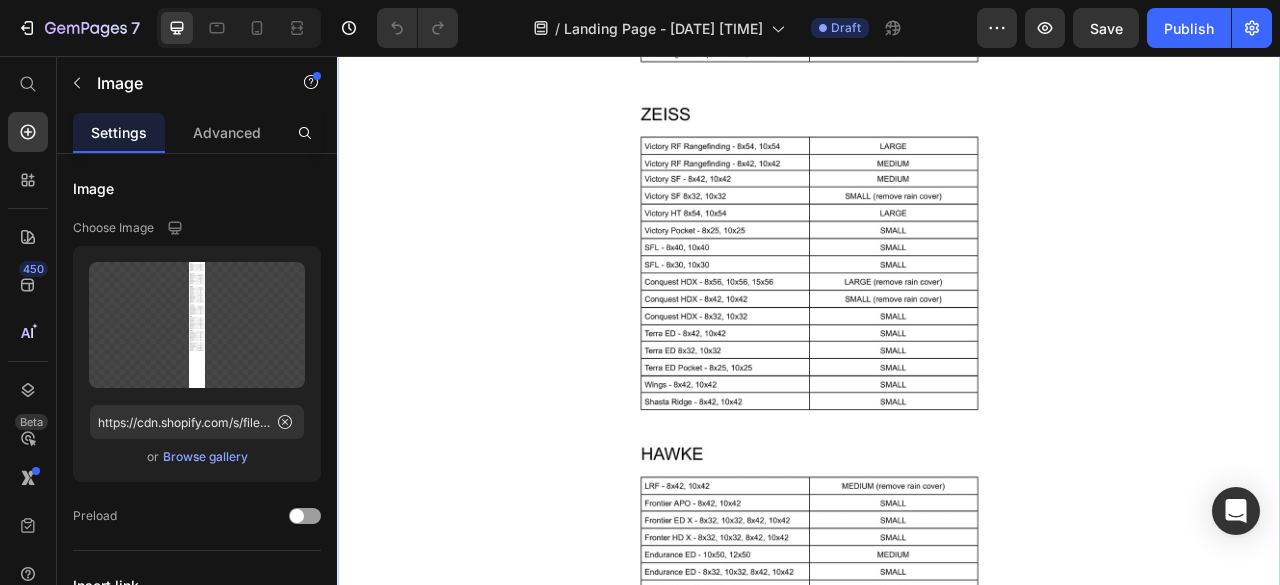 scroll, scrollTop: 1854, scrollLeft: 0, axis: vertical 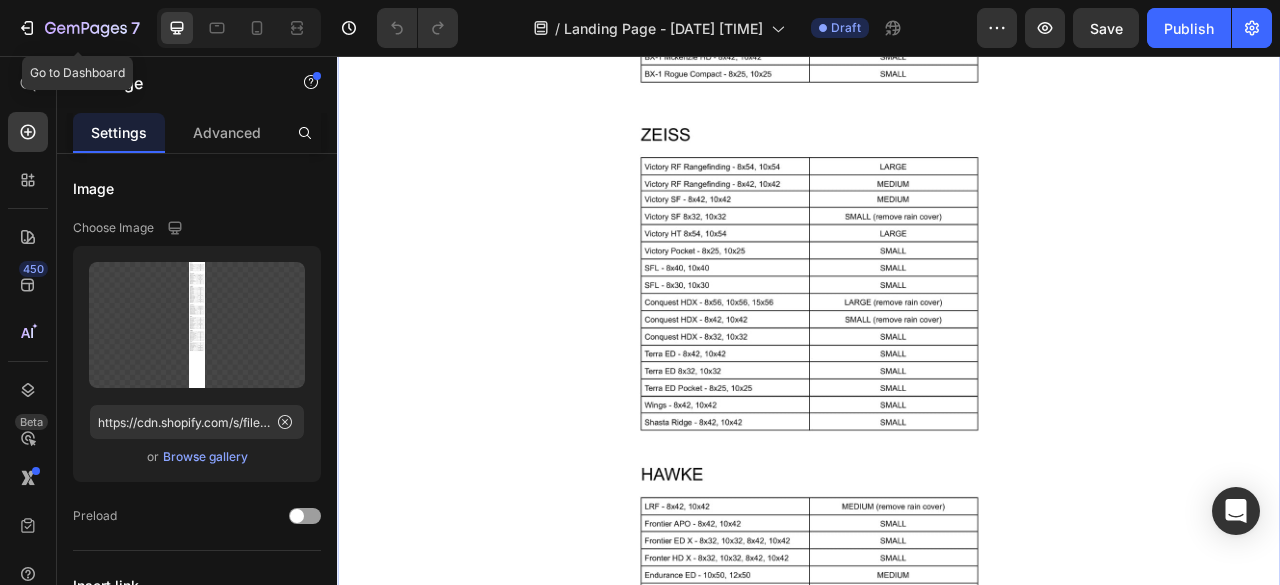 click on "7" 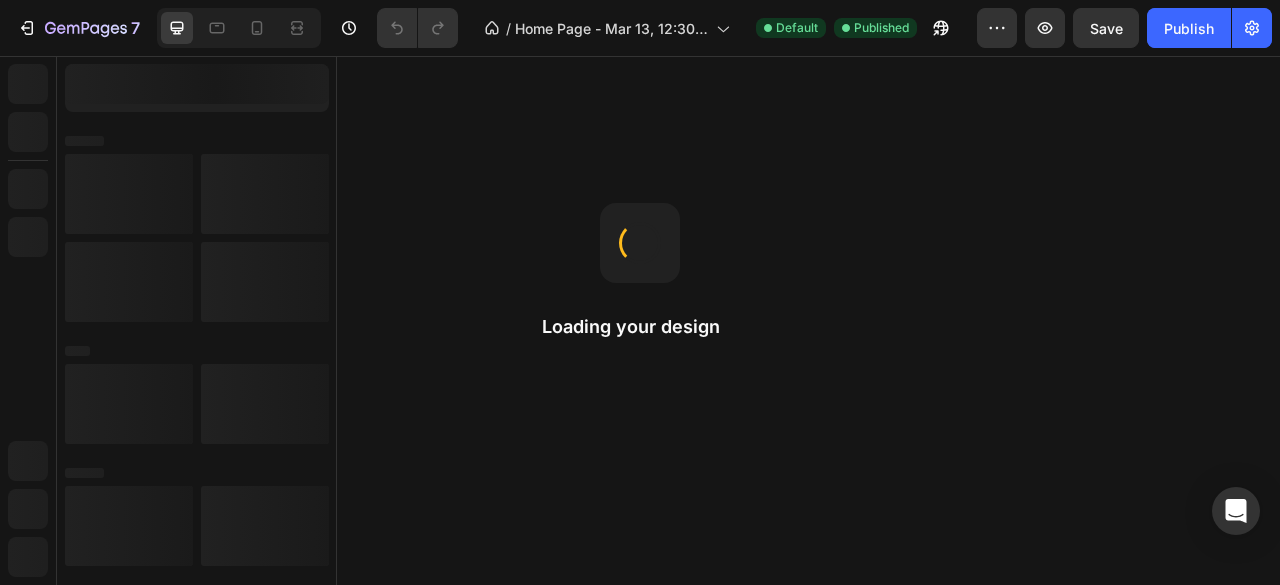 scroll, scrollTop: 0, scrollLeft: 0, axis: both 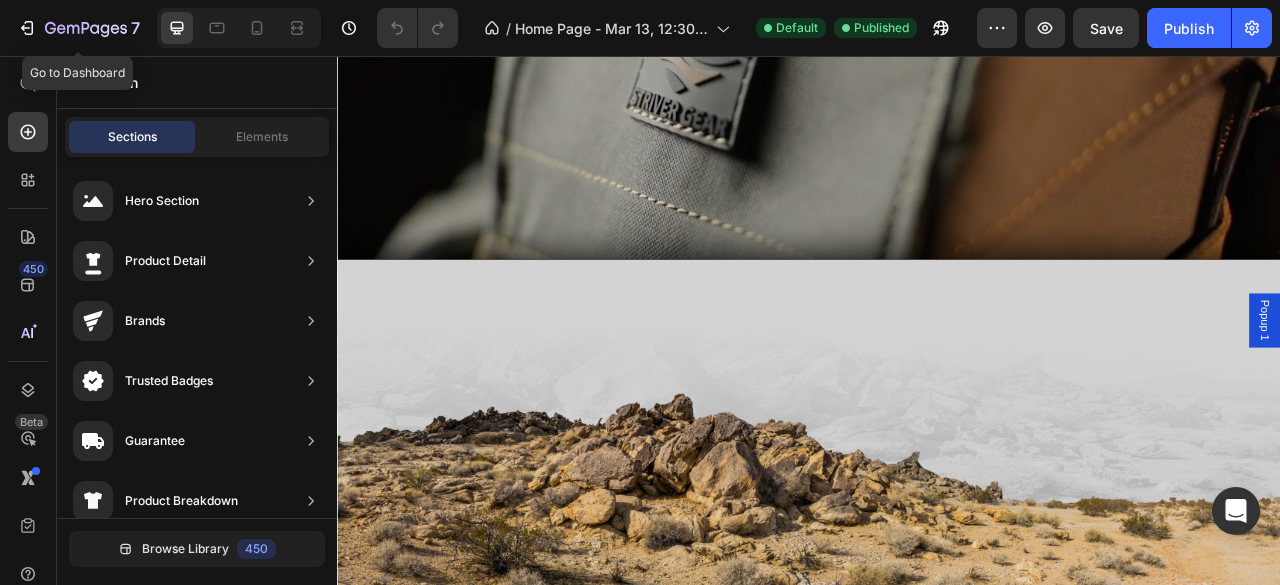 click 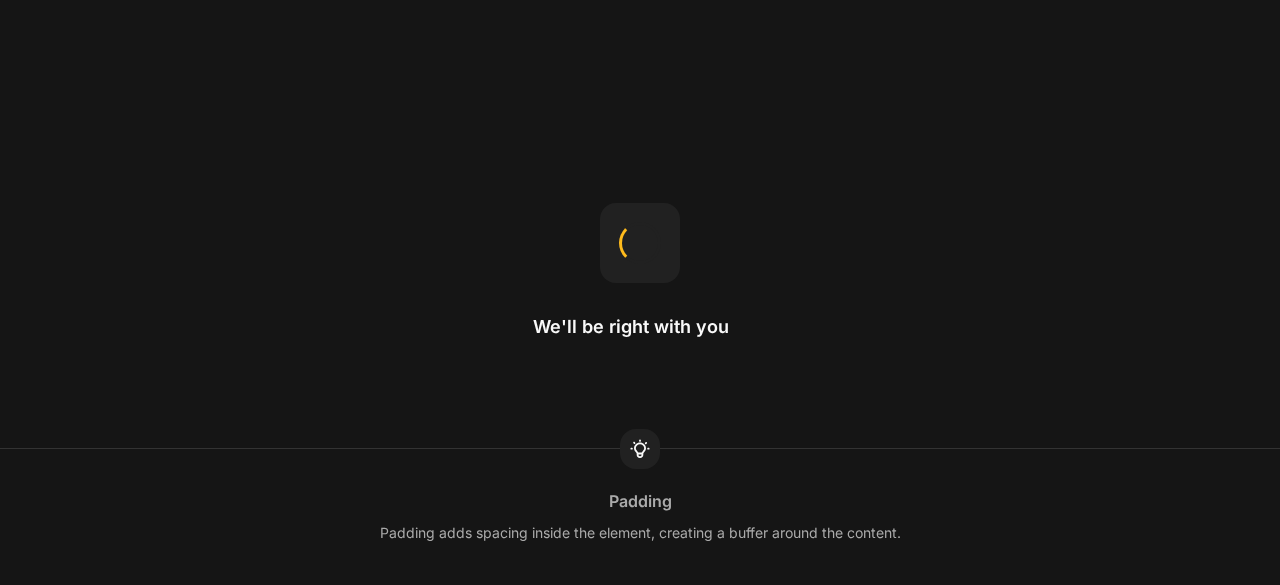 scroll, scrollTop: 0, scrollLeft: 0, axis: both 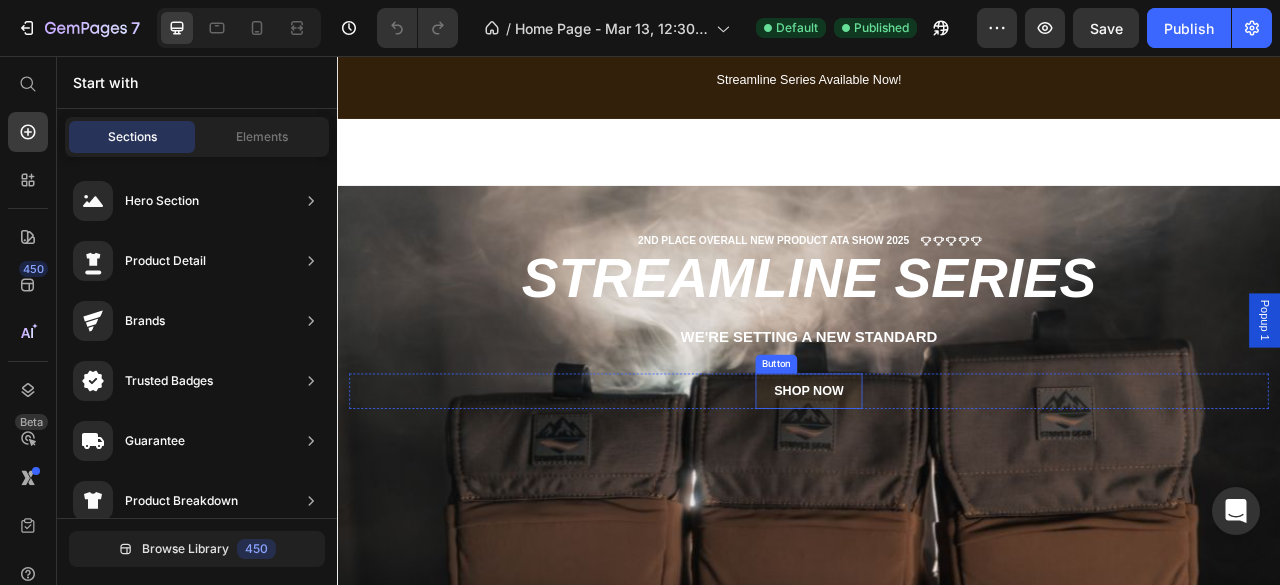 click on "Shop now" at bounding box center (937, 482) 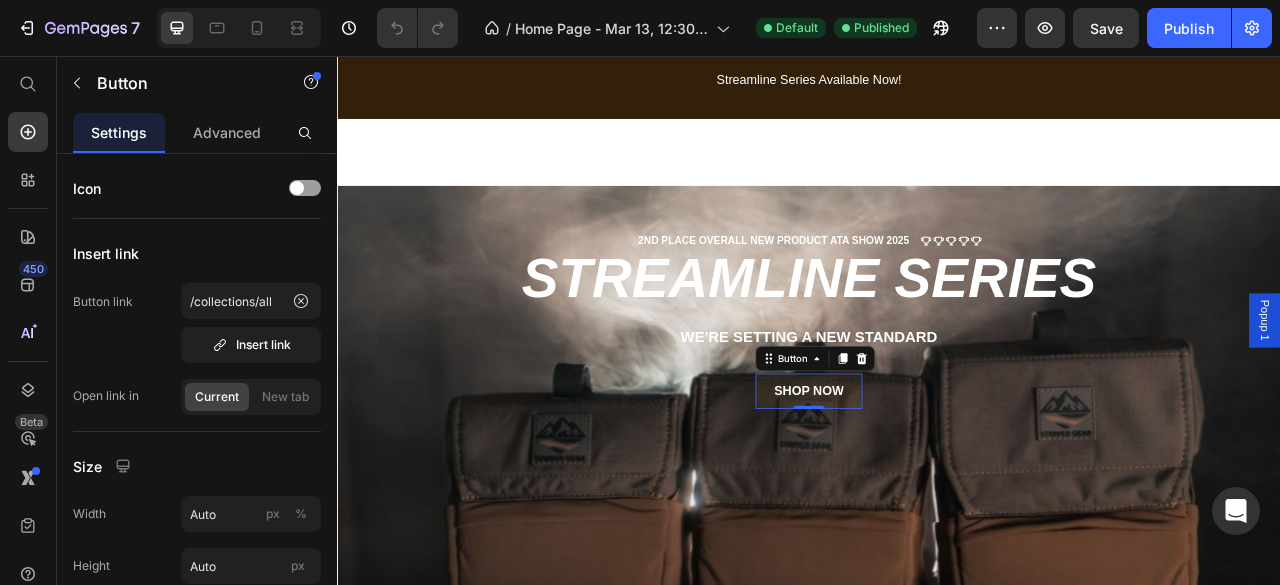 click 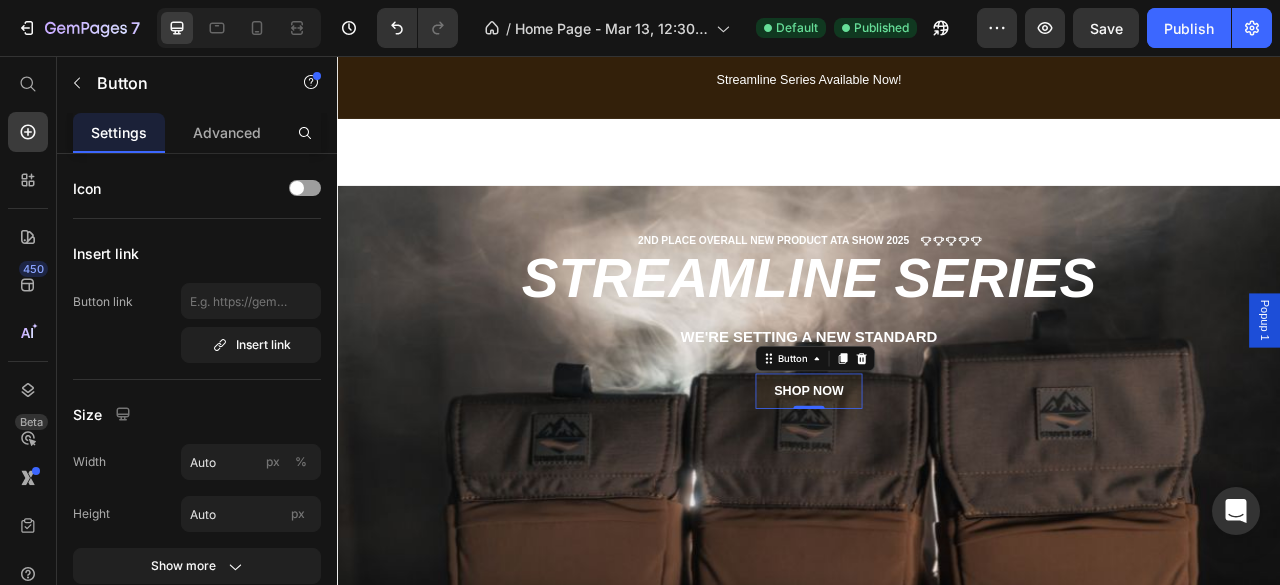 click on "Insert link" at bounding box center [251, 345] 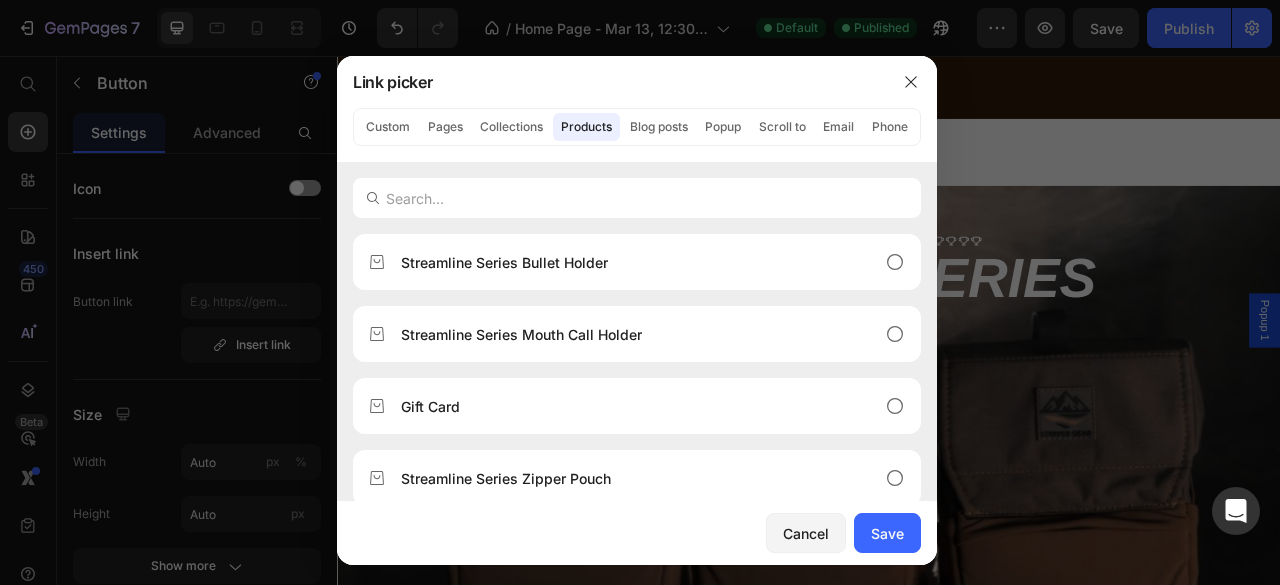 click on "Collections" 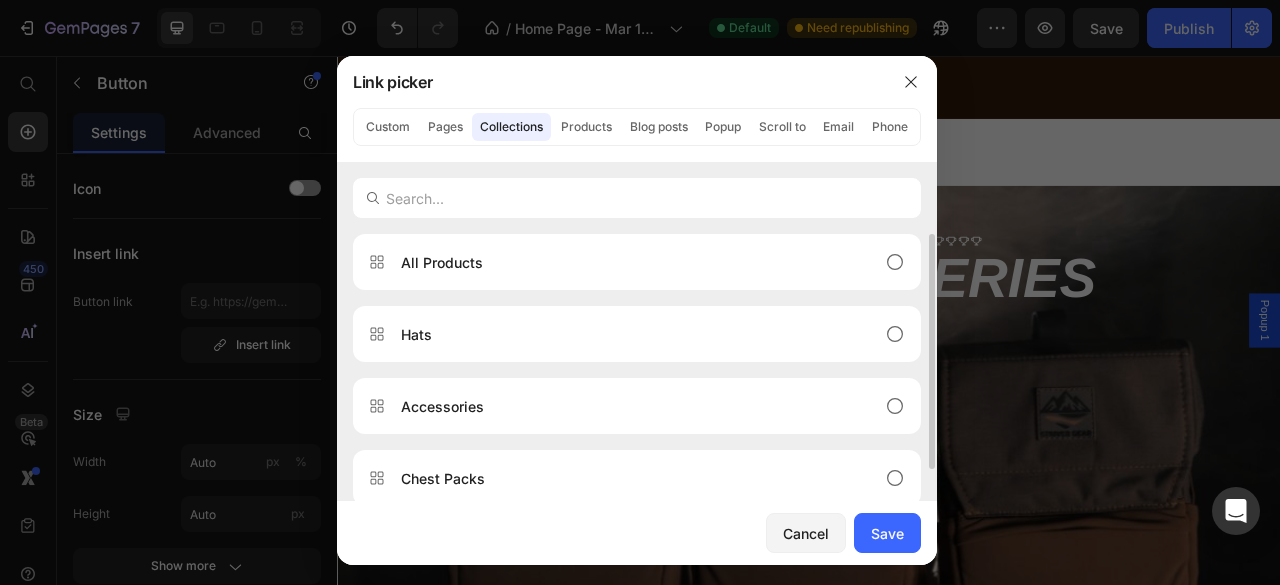 scroll, scrollTop: 208, scrollLeft: 0, axis: vertical 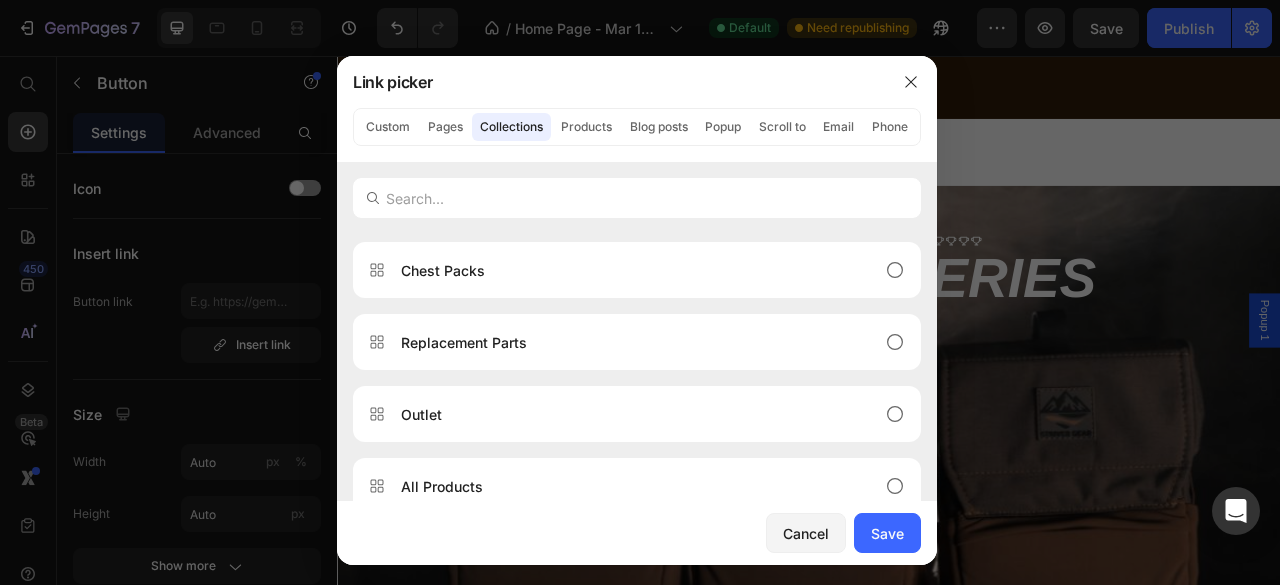 click on "Pages" 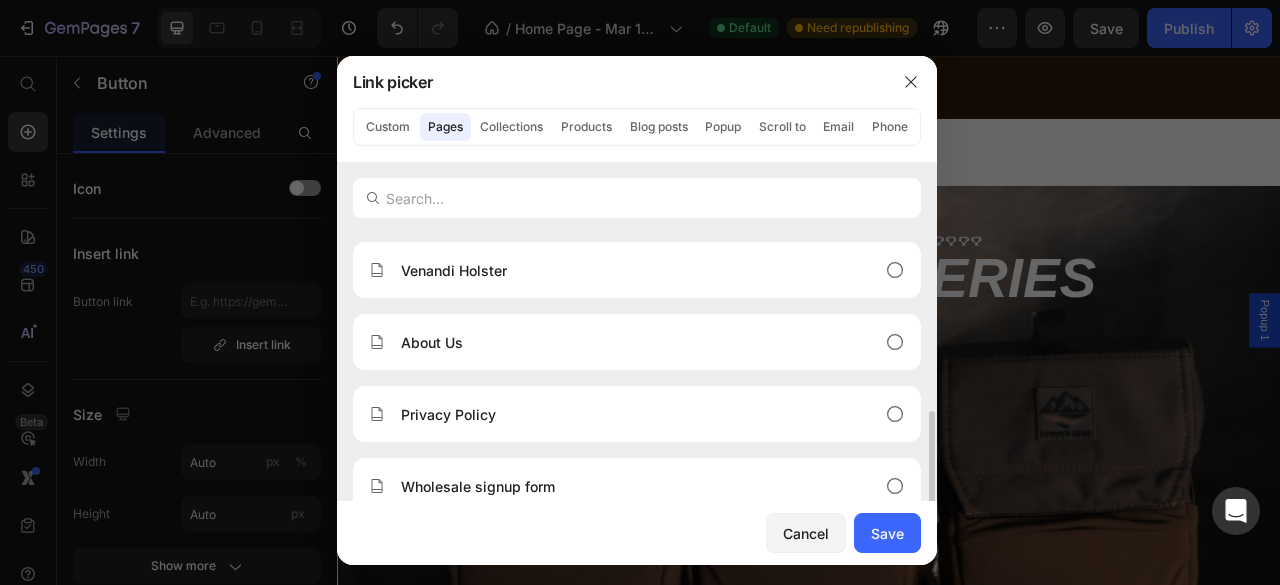 scroll, scrollTop: 0, scrollLeft: 0, axis: both 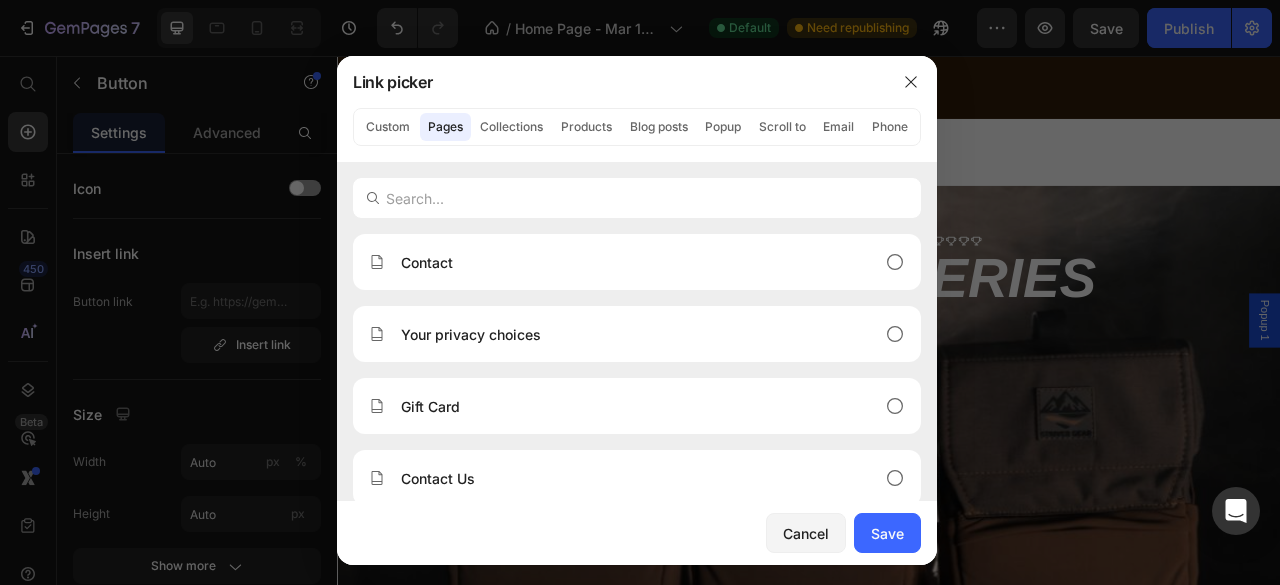 click on "Custom" 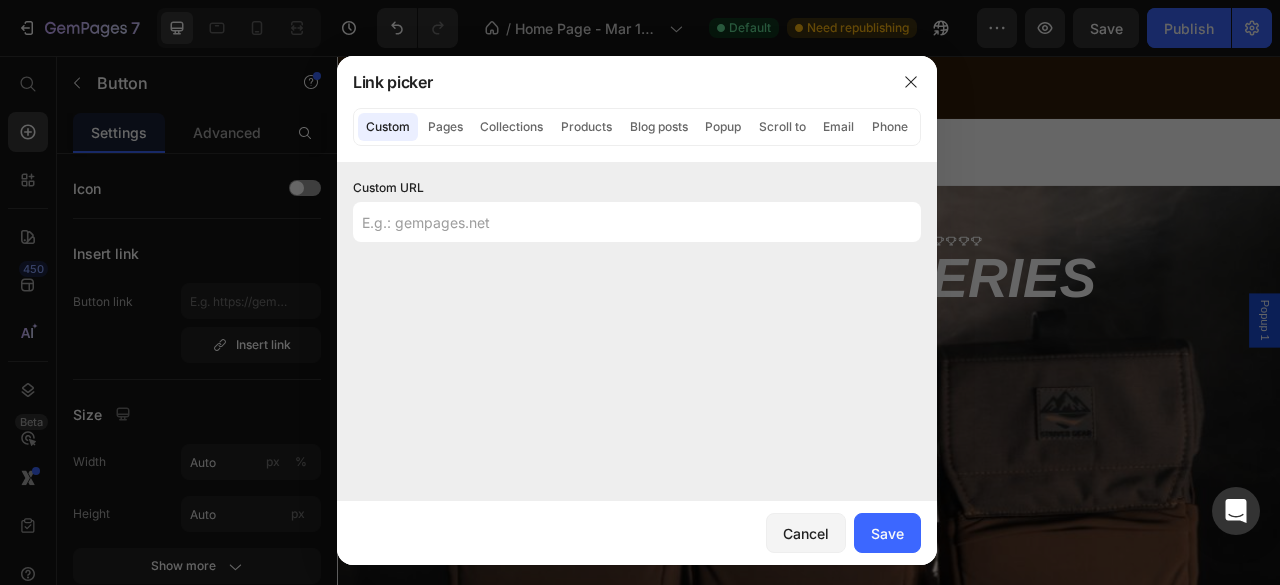 click on "Collections" 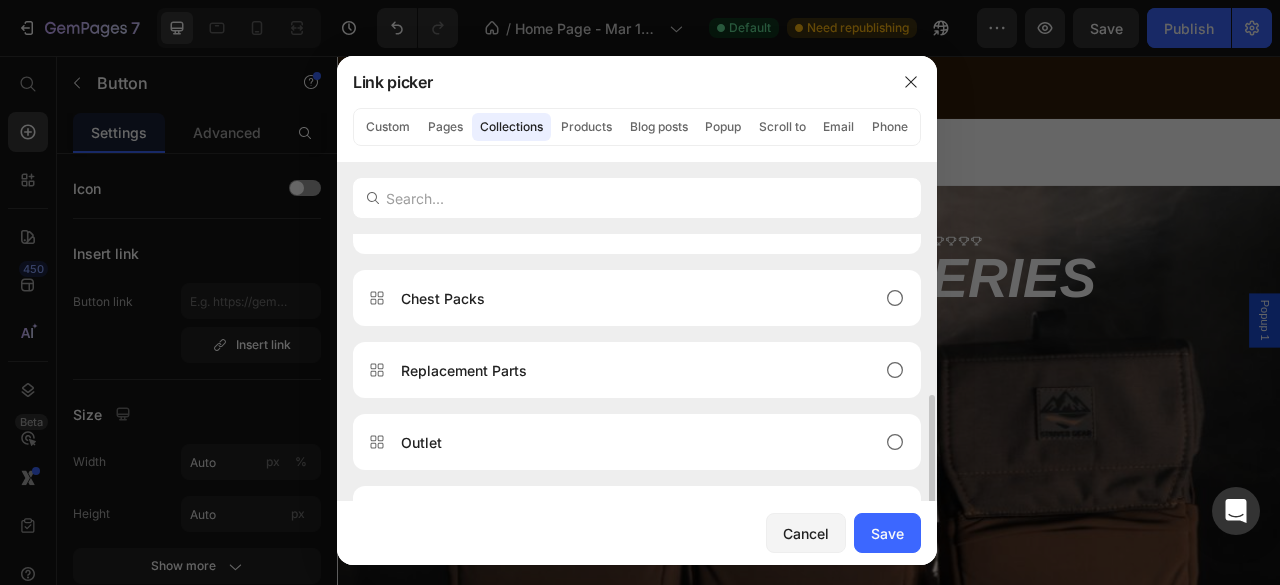 scroll, scrollTop: 208, scrollLeft: 0, axis: vertical 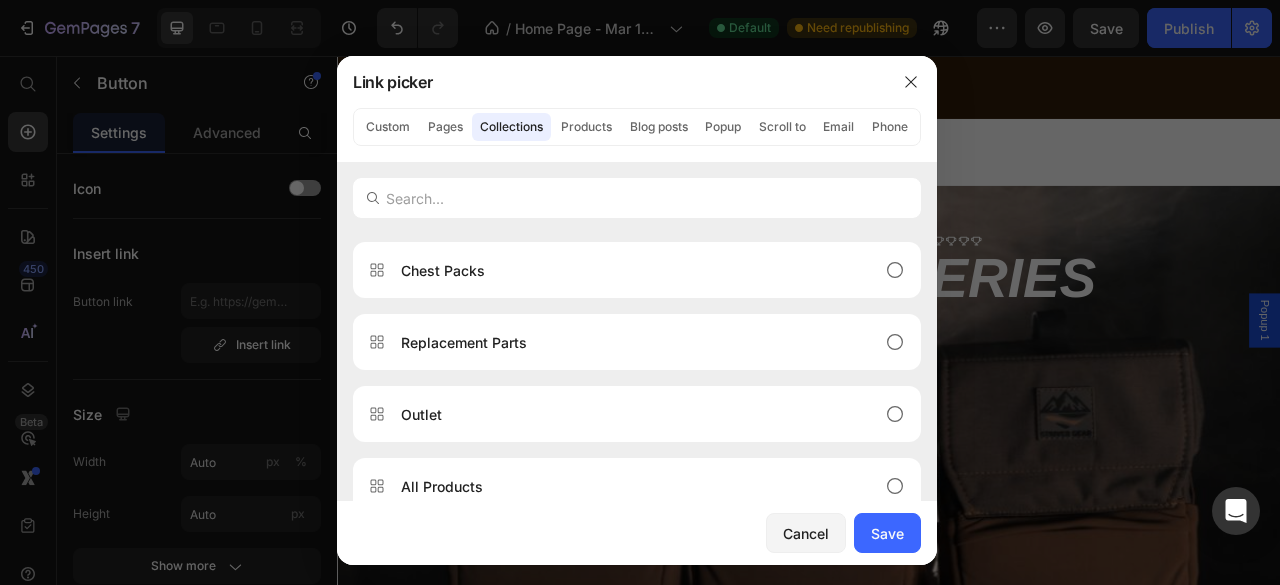 click on "All Products" 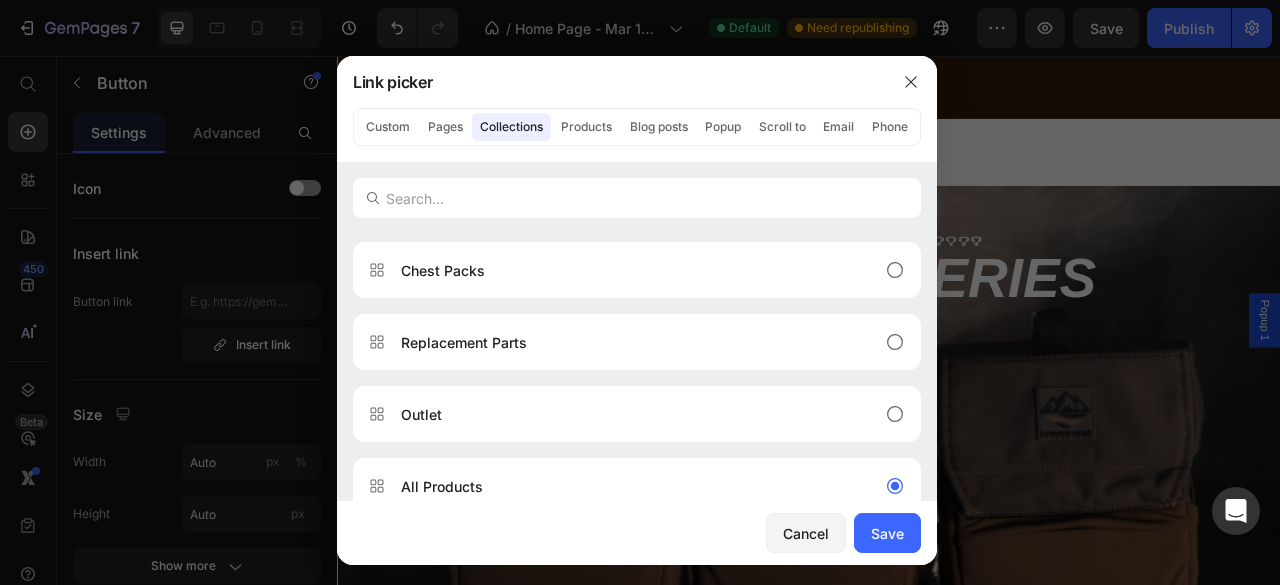 click on "Save" 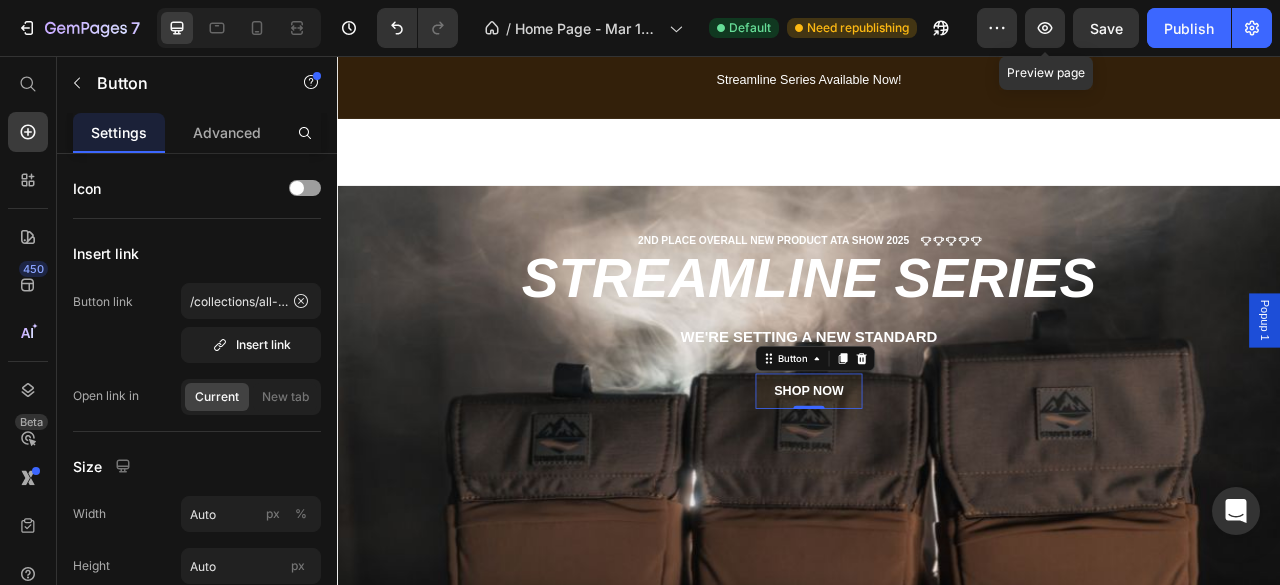 click 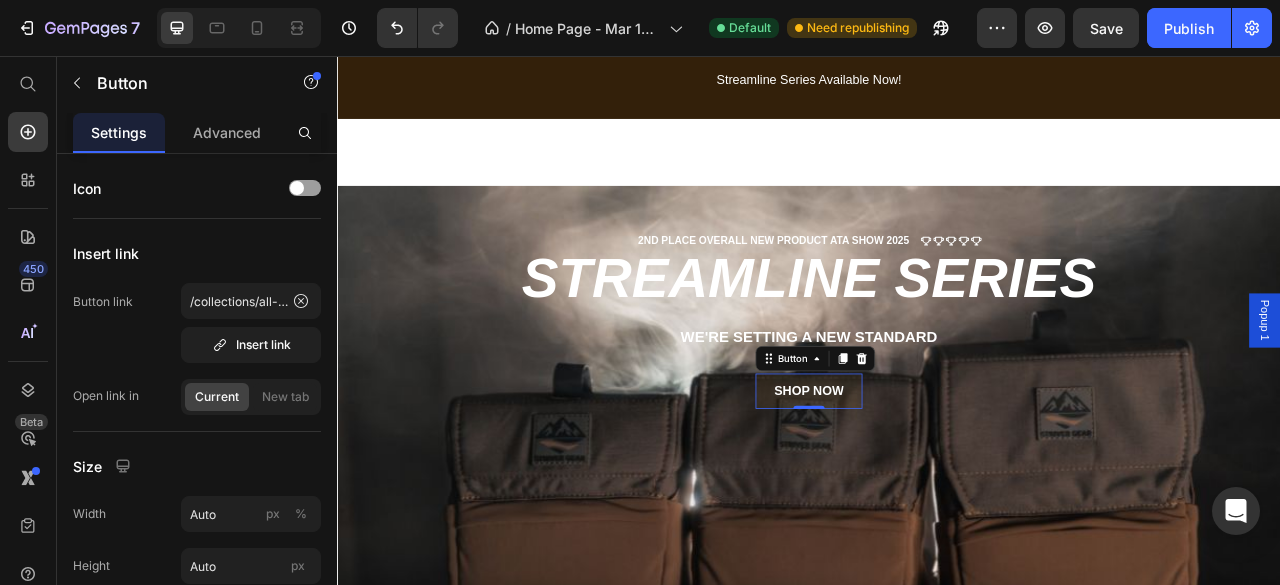 click on "Publish" at bounding box center (1189, 28) 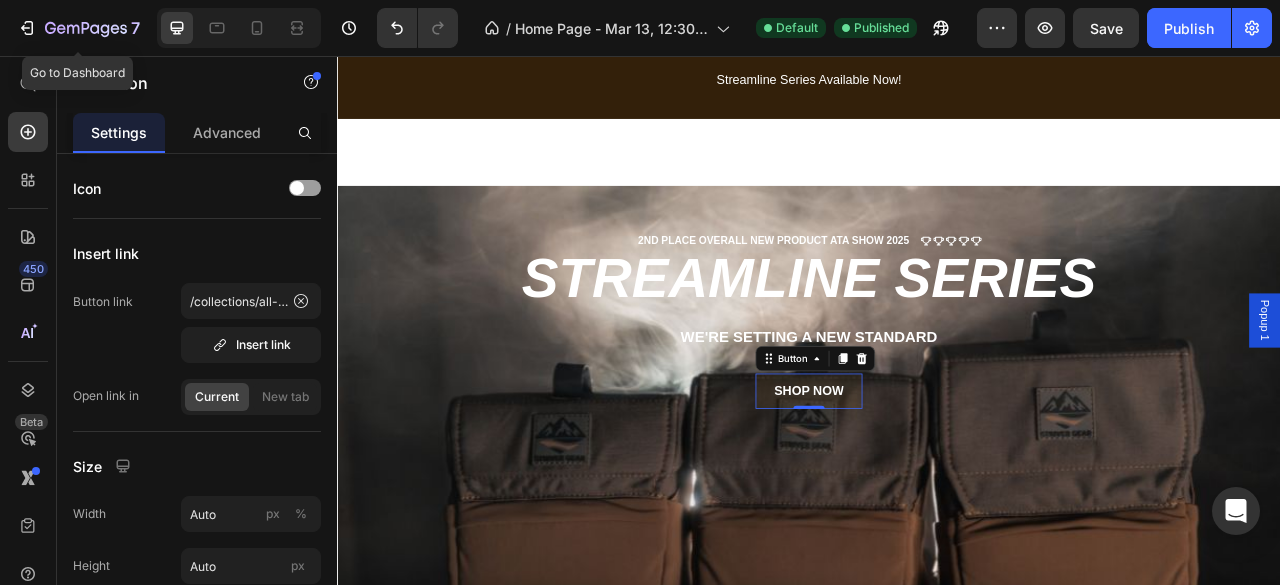 click 